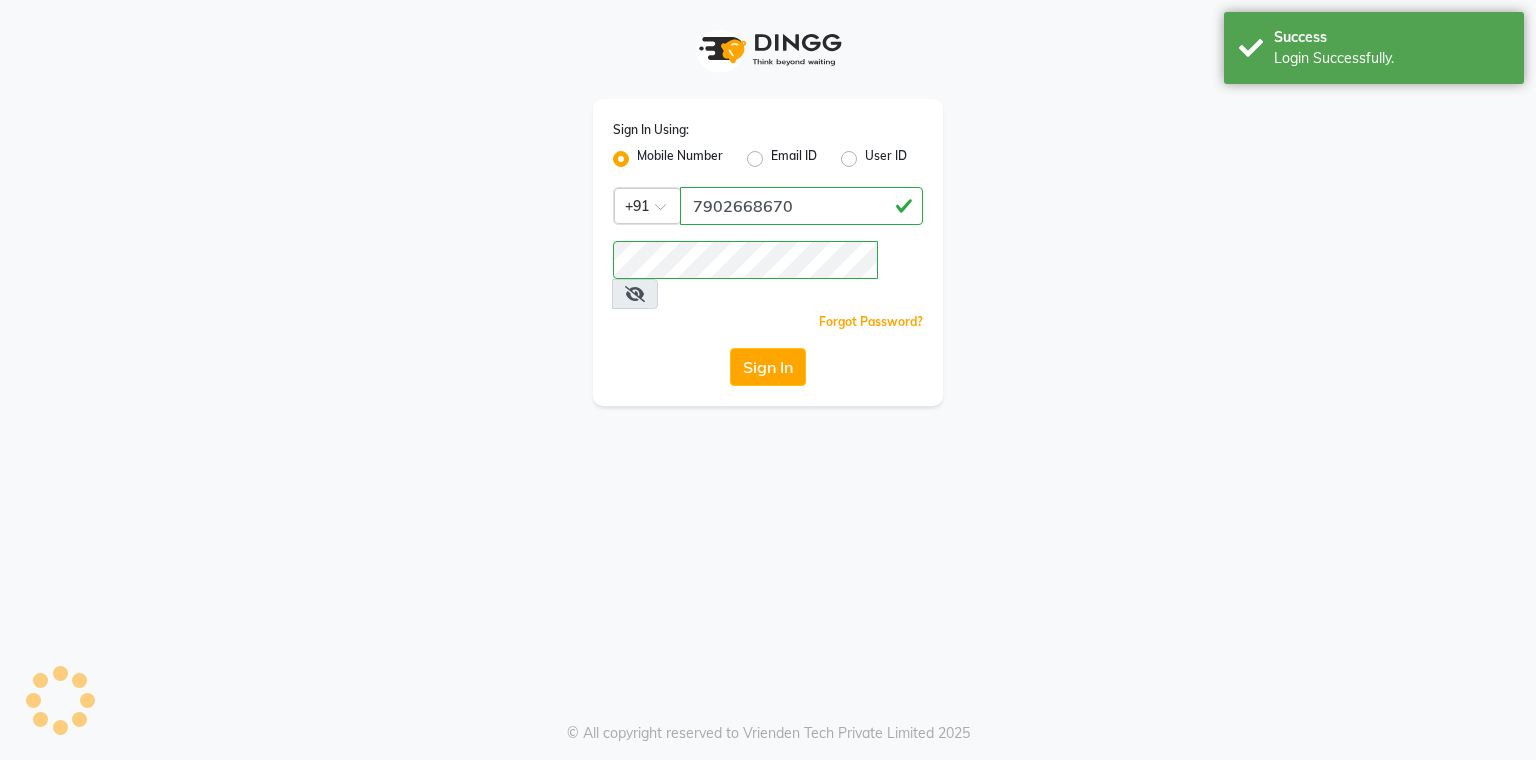 scroll, scrollTop: 0, scrollLeft: 0, axis: both 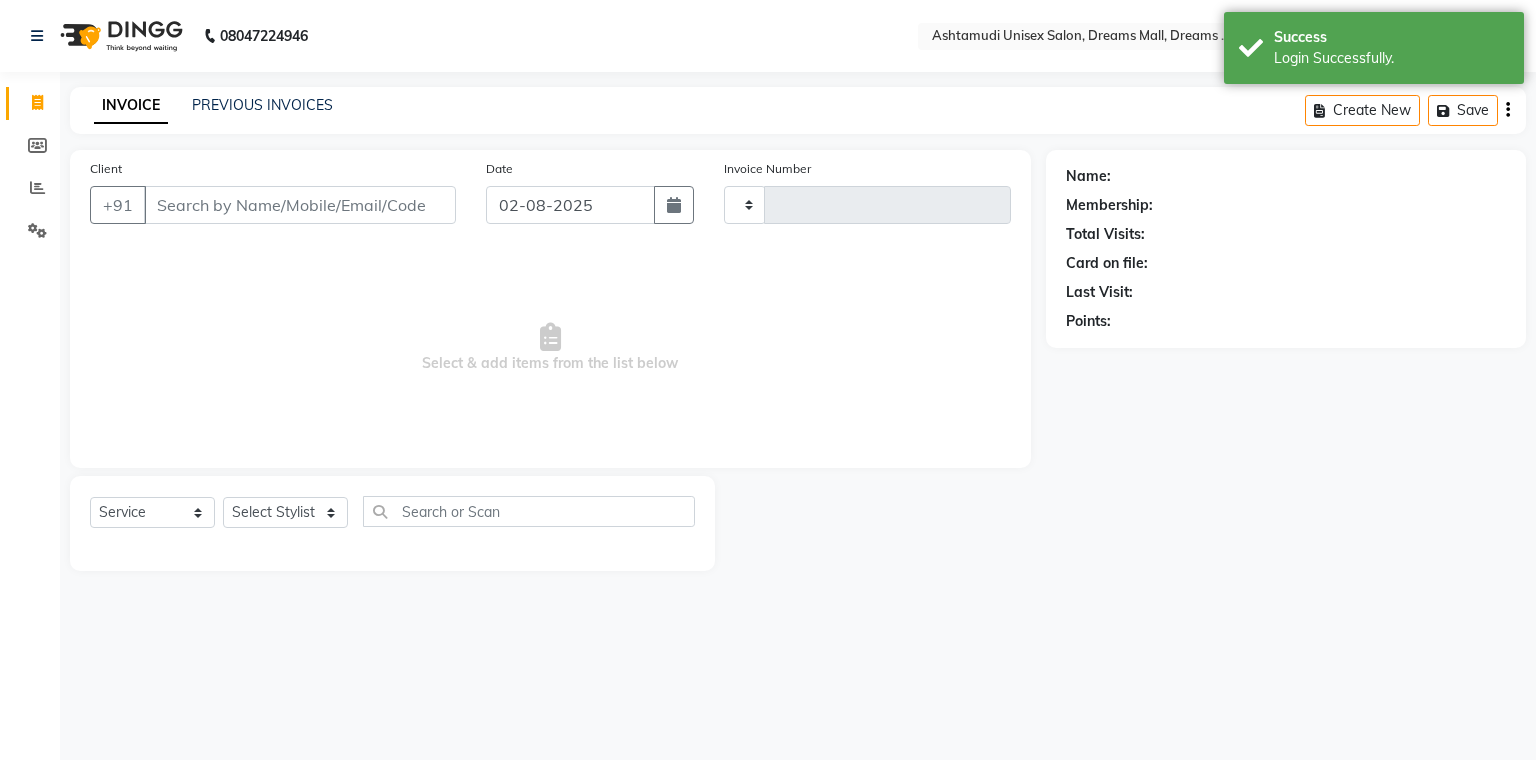 select on "en" 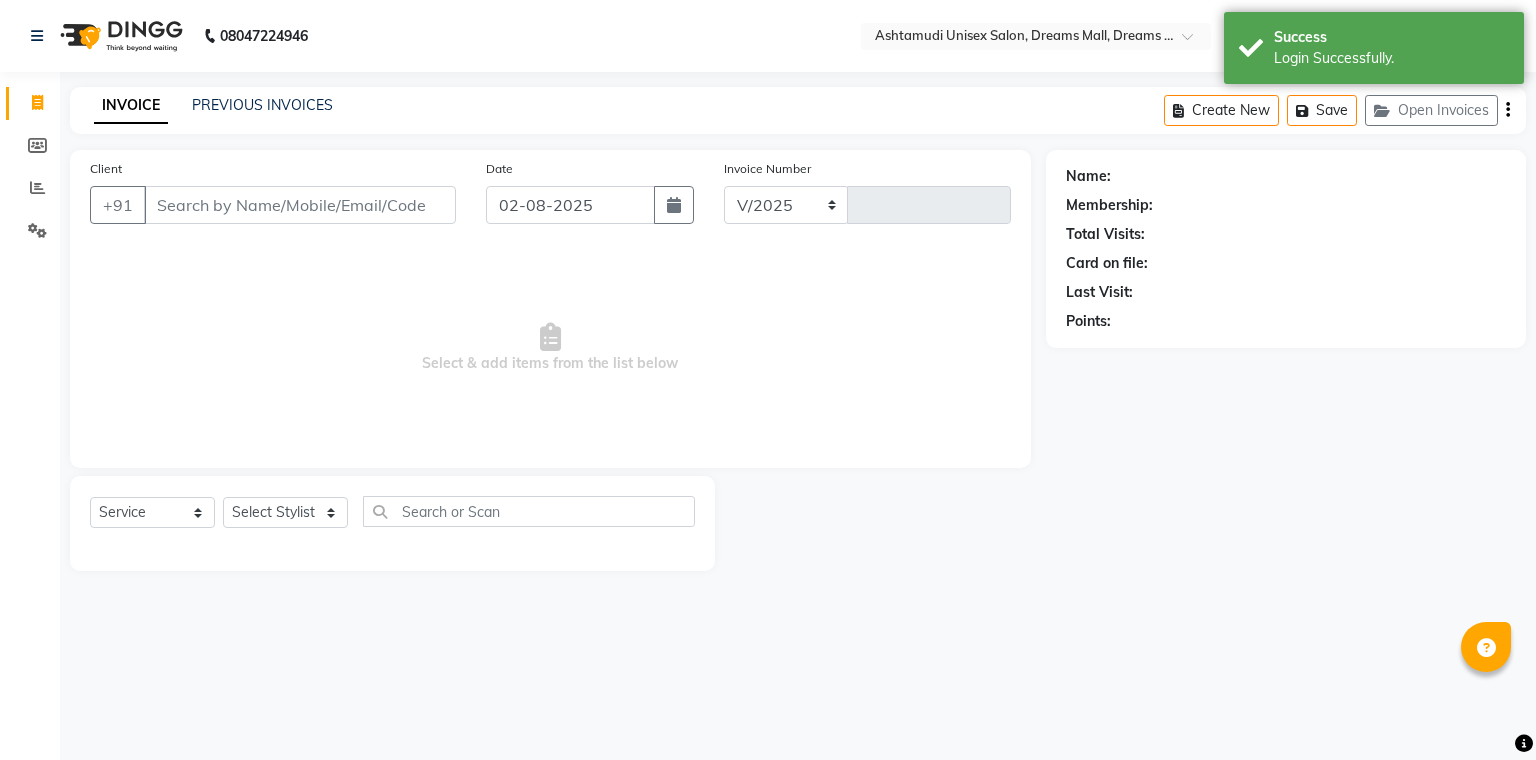 select on "7264" 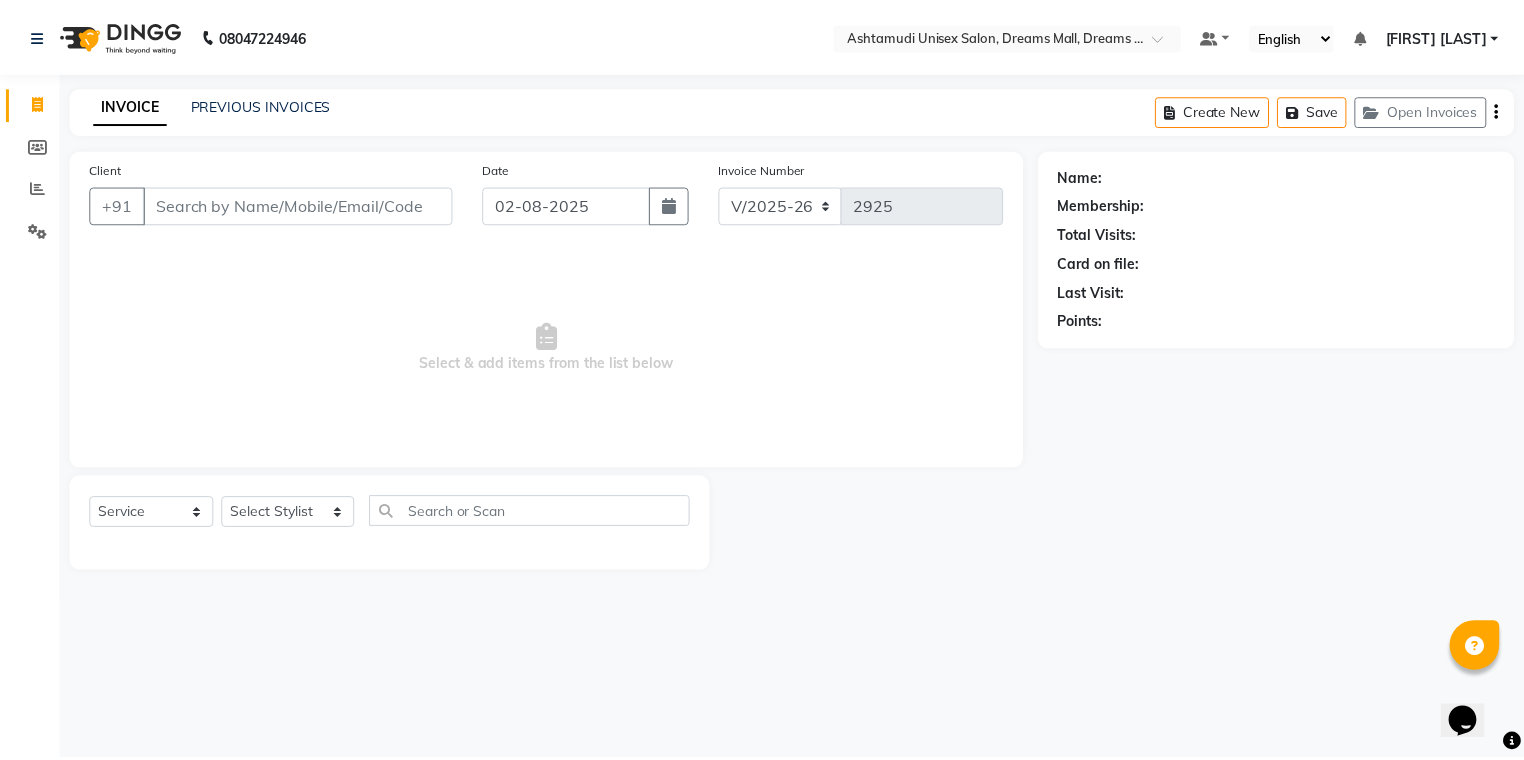 scroll, scrollTop: 0, scrollLeft: 0, axis: both 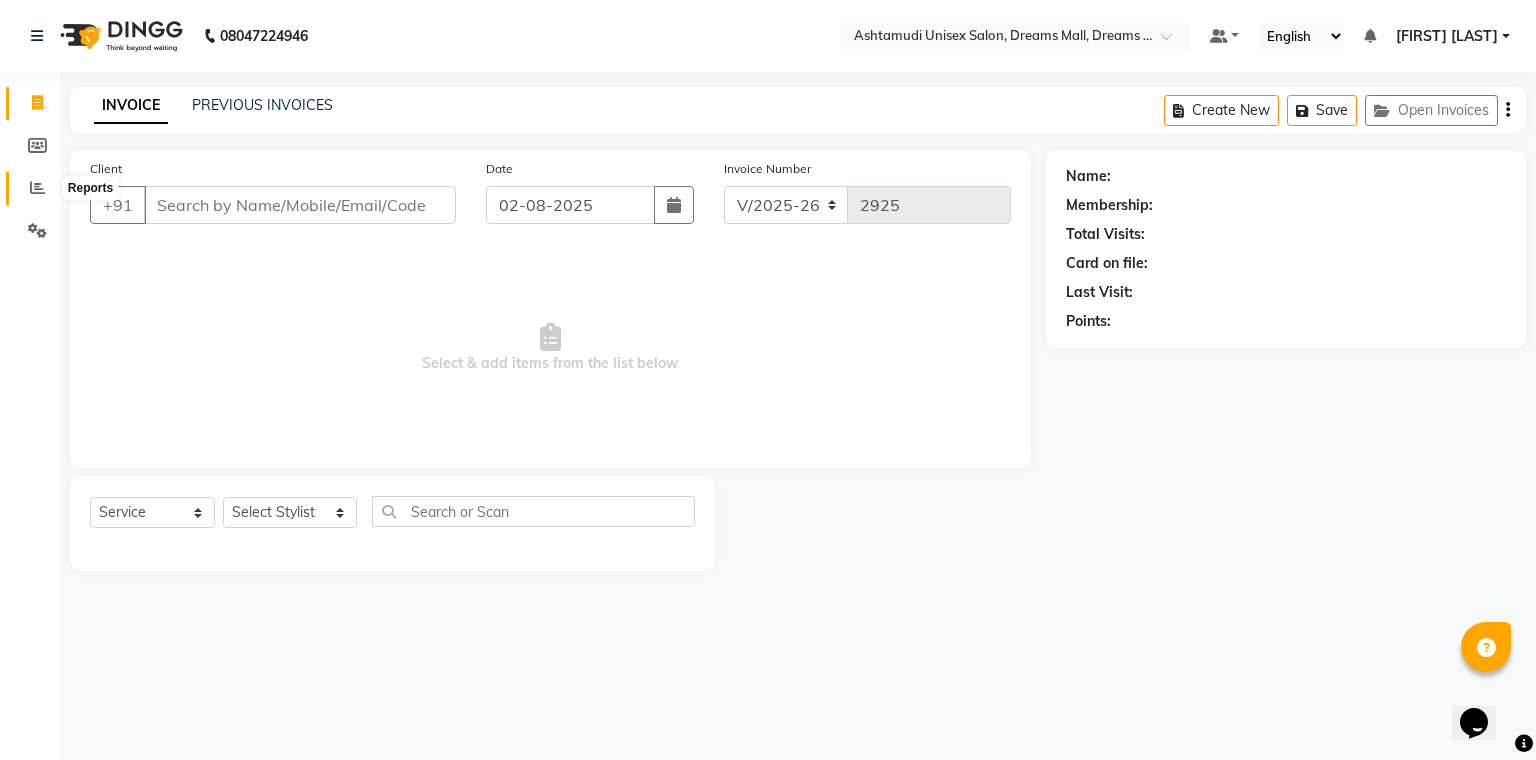 click 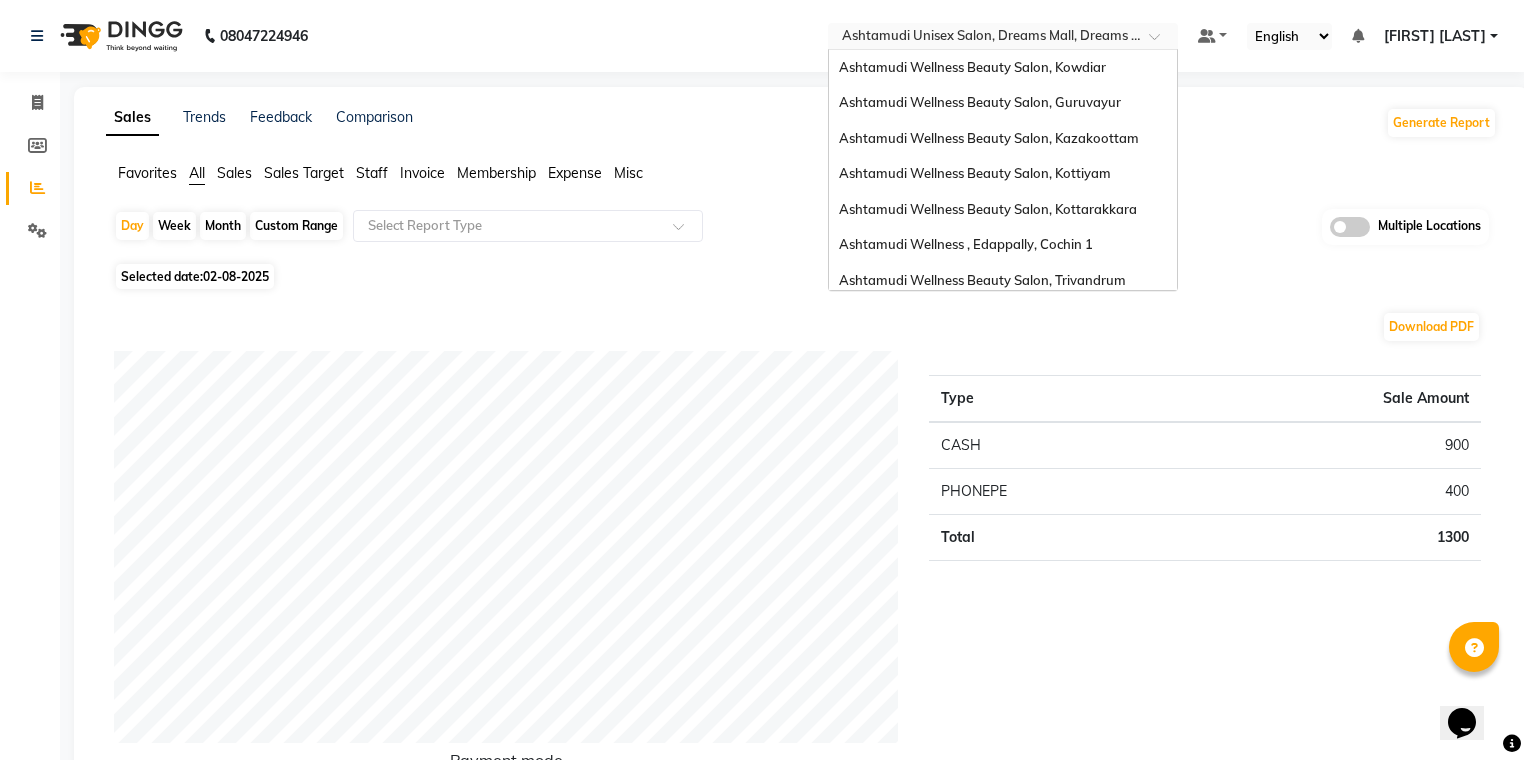 click at bounding box center (1003, 38) 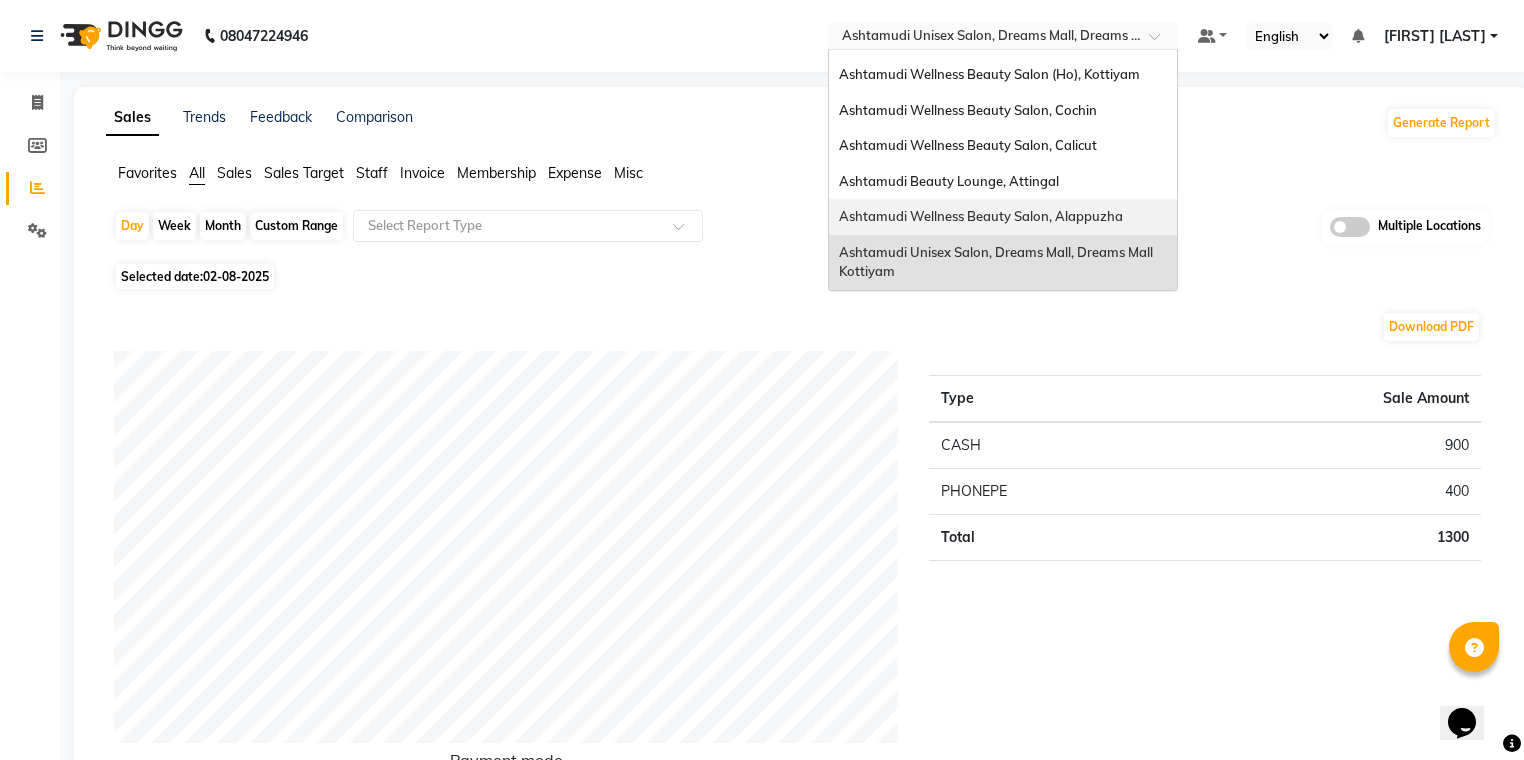 click on "Ashtamudi Wellness Beauty Salon, Alappuzha" at bounding box center (981, 216) 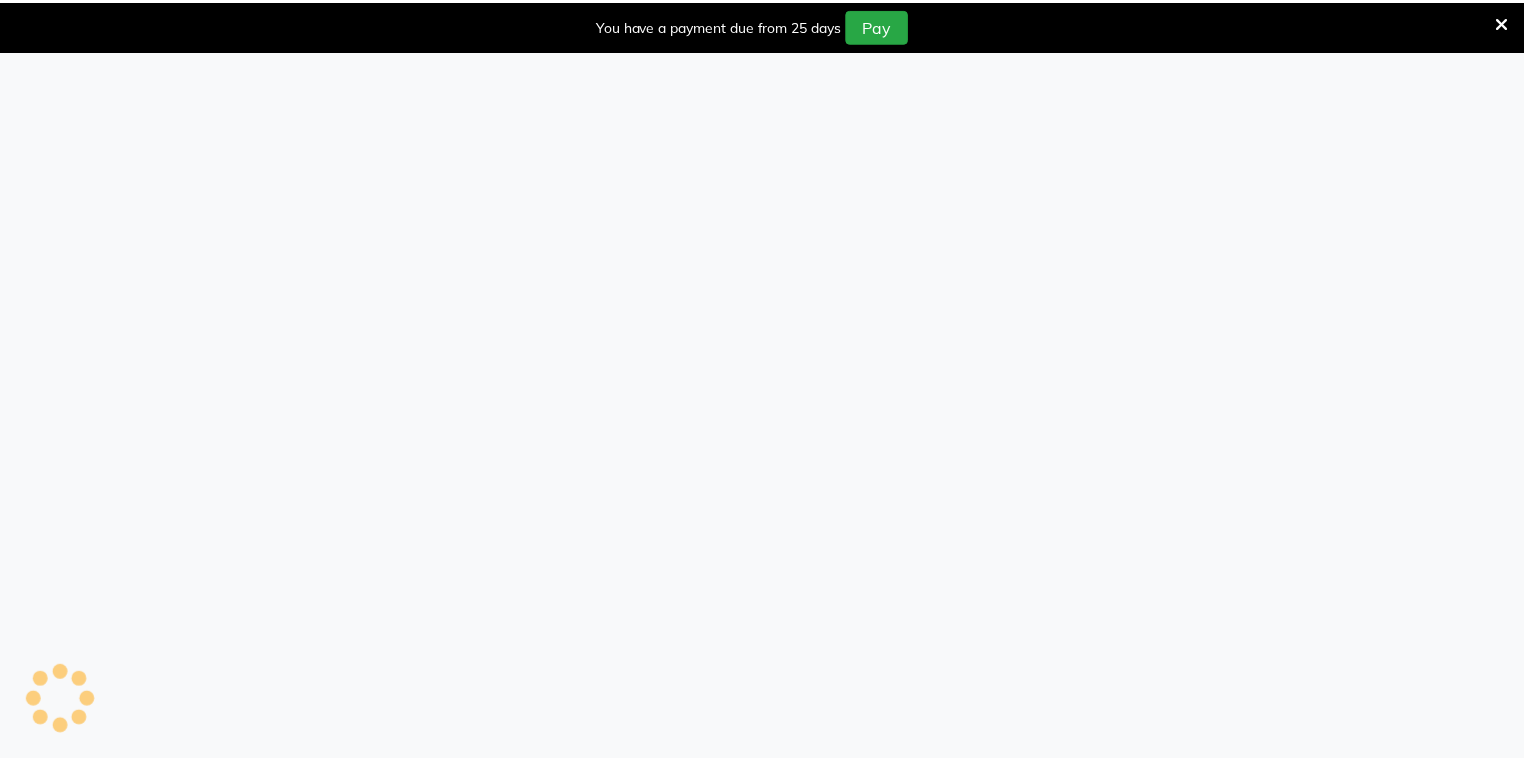 scroll, scrollTop: 0, scrollLeft: 0, axis: both 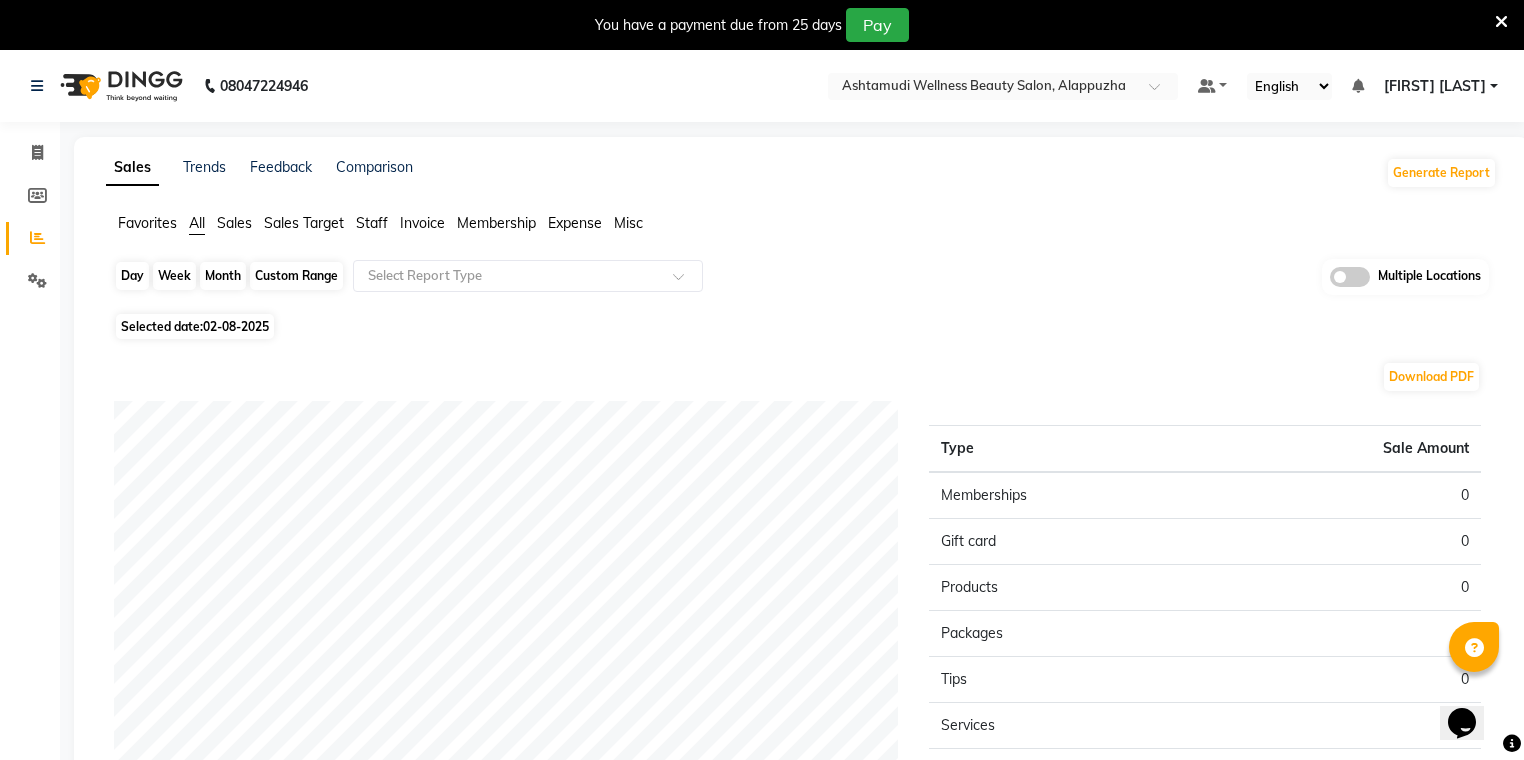 click on "Day" 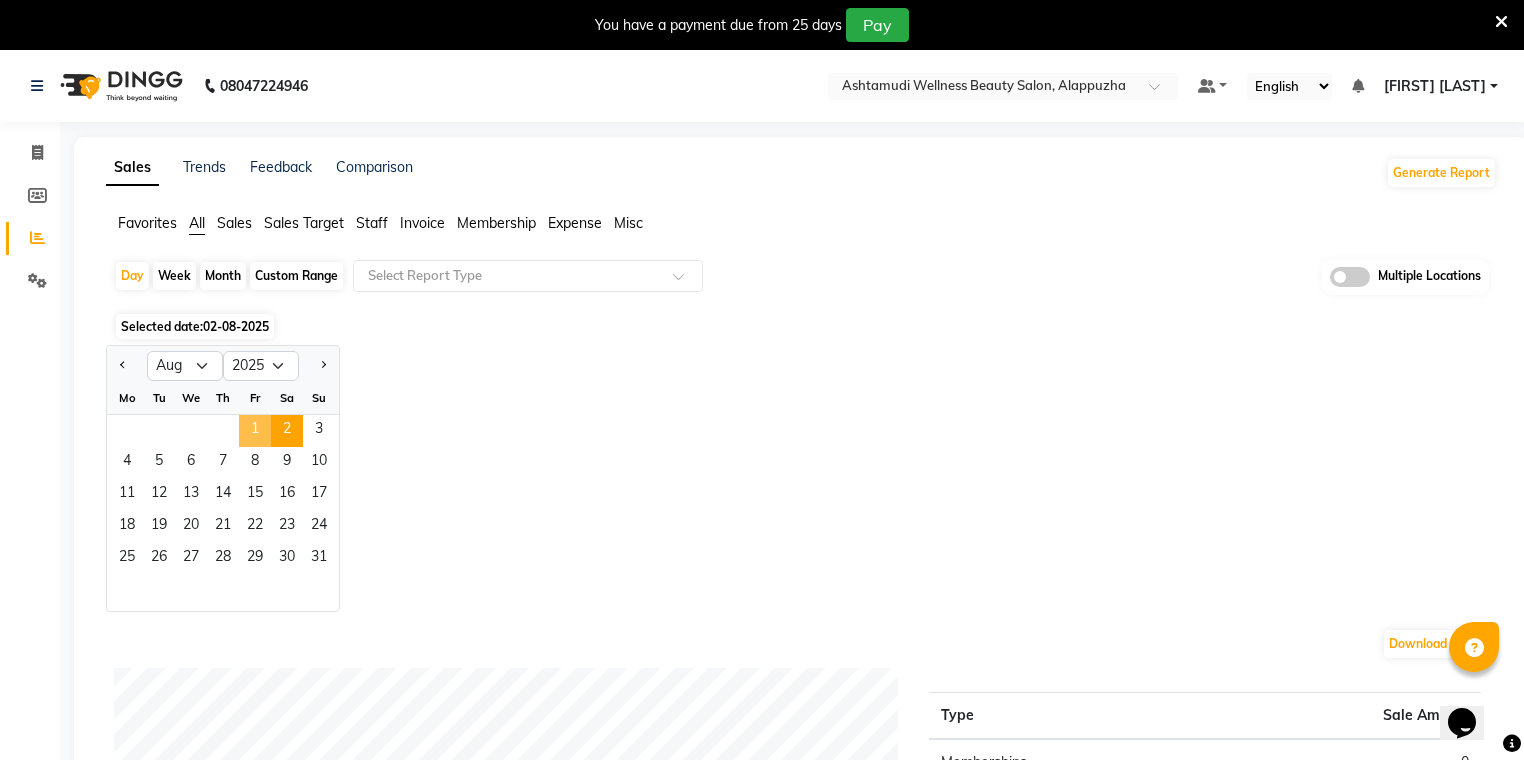 click on "1" 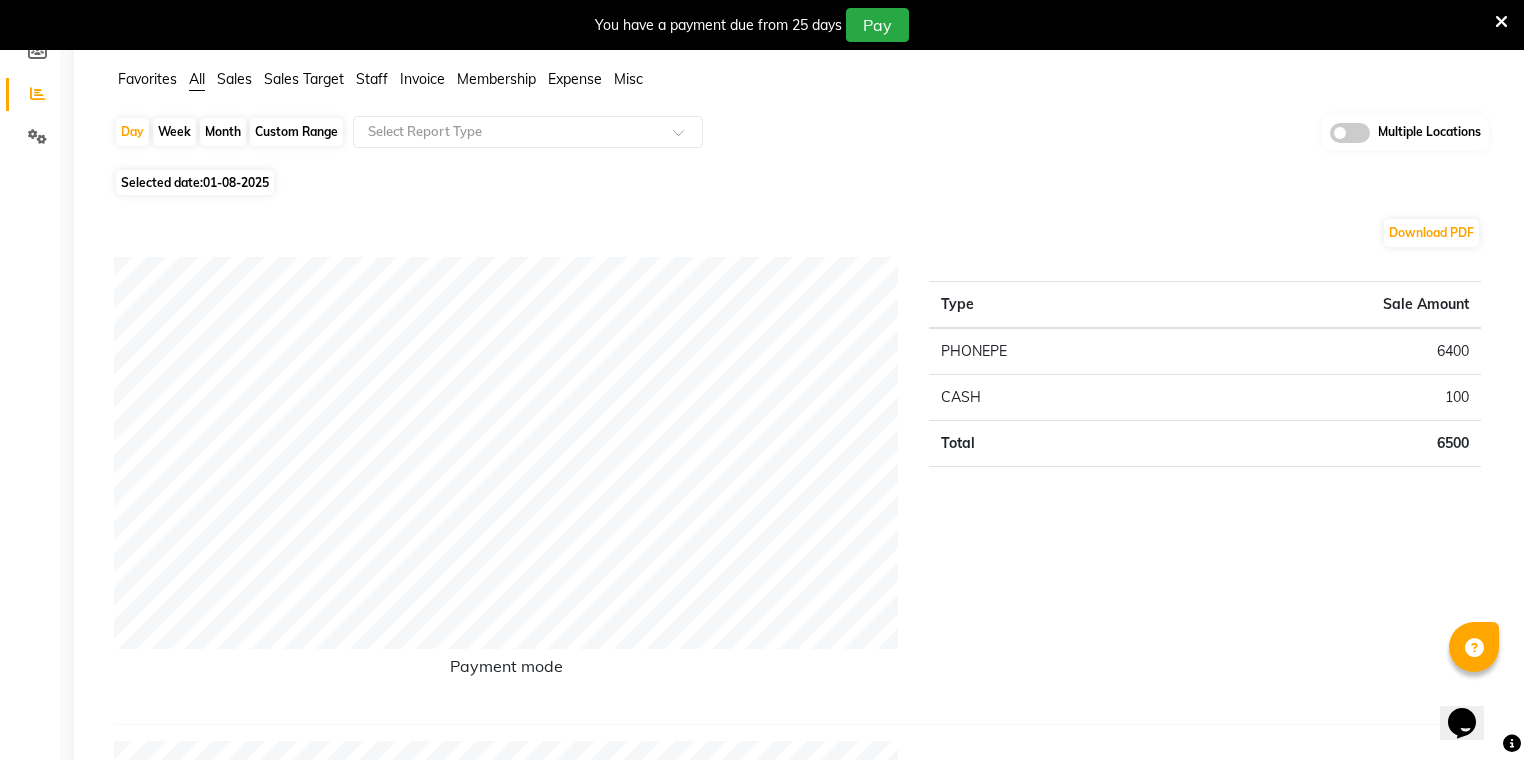scroll, scrollTop: 0, scrollLeft: 0, axis: both 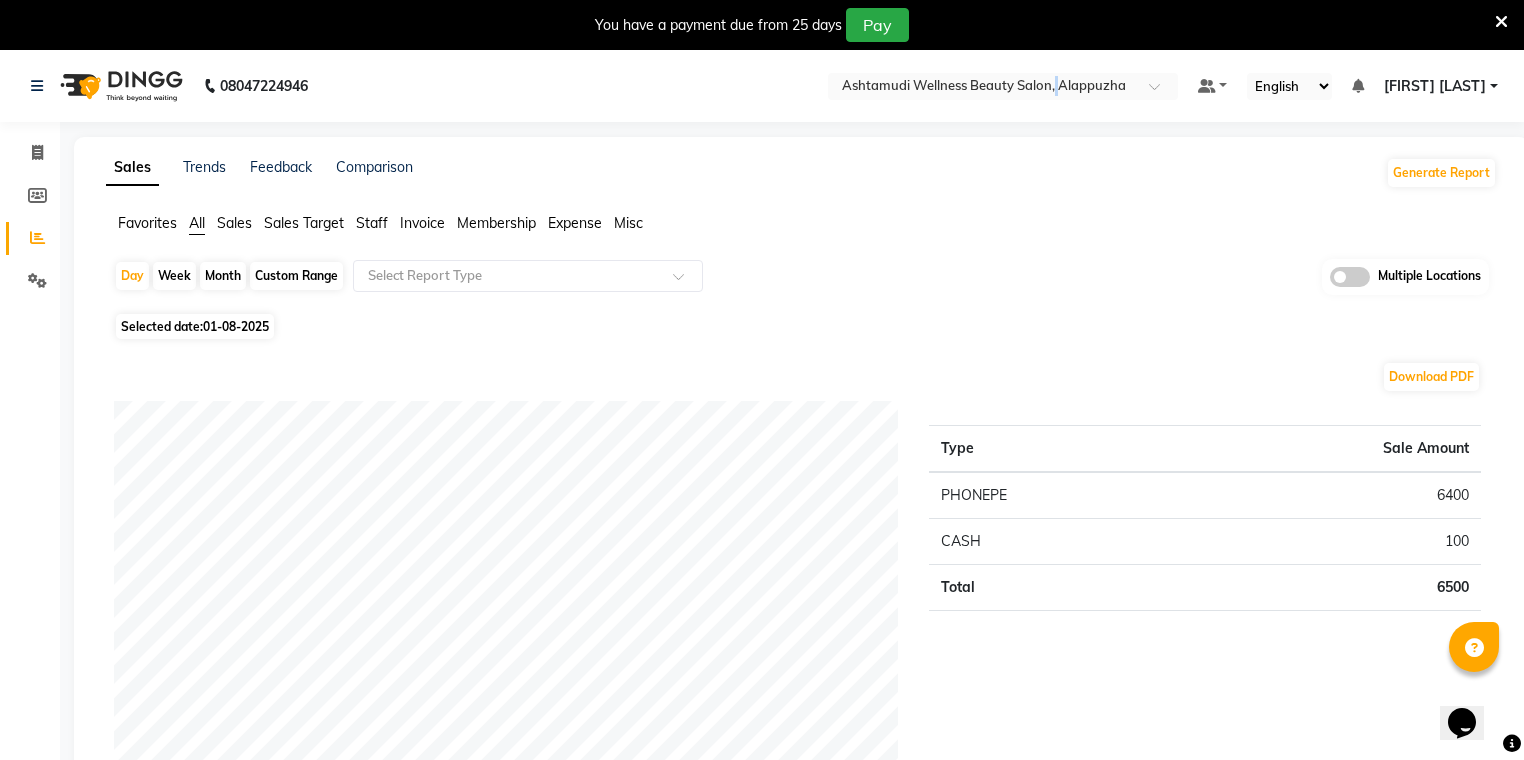 click on "08047224946 Select Location × Ashtamudi Wellness Beauty Salon, Alappuzha Default Panel My Panel English ENGLISH Español العربية मराठी हिंदी ગુજરાતી தமிழ் 中文 Notifications nothing to show ATHIRA A Manage Profile Change Password Sign out  Version:3.15.11" 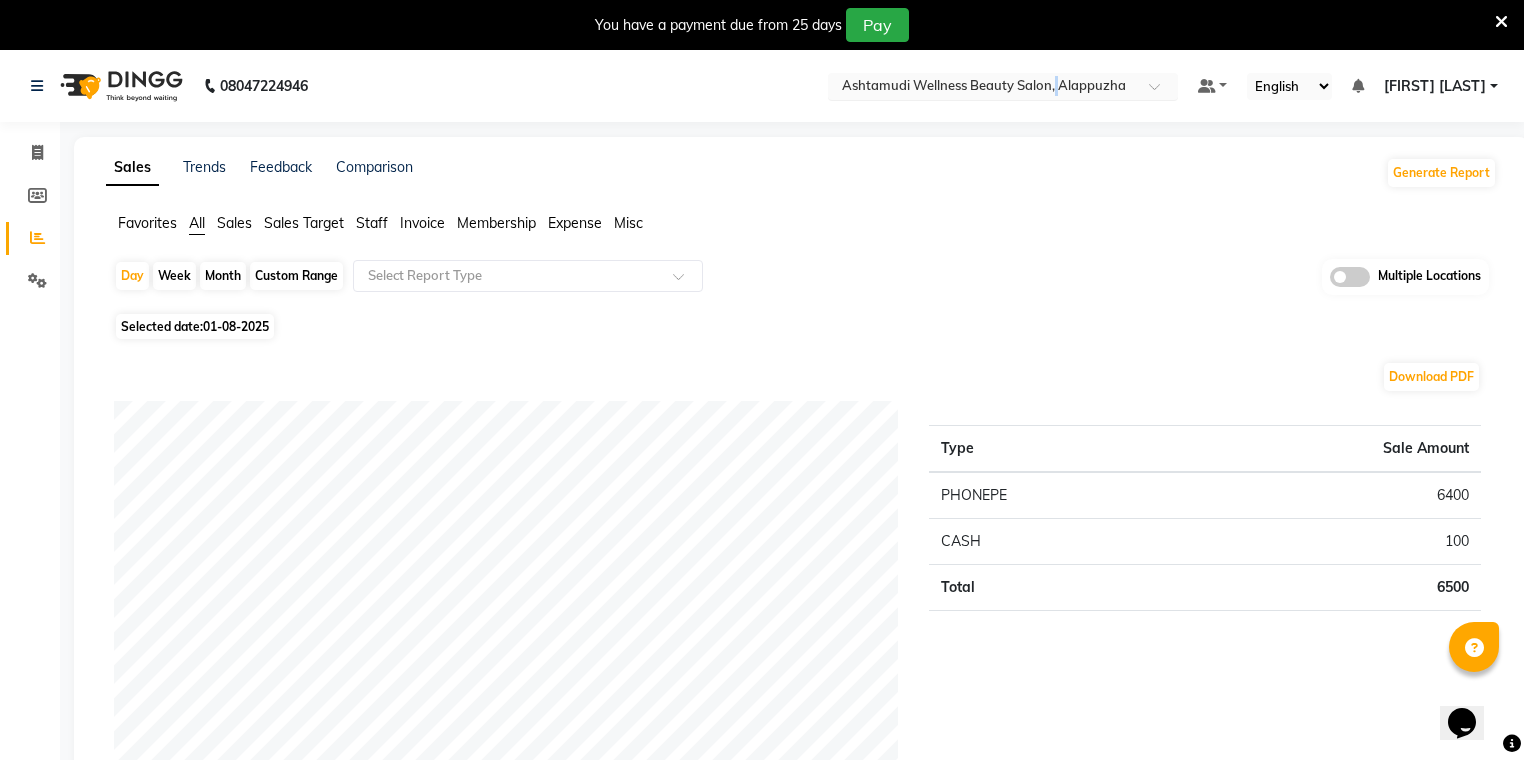 click at bounding box center [983, 88] 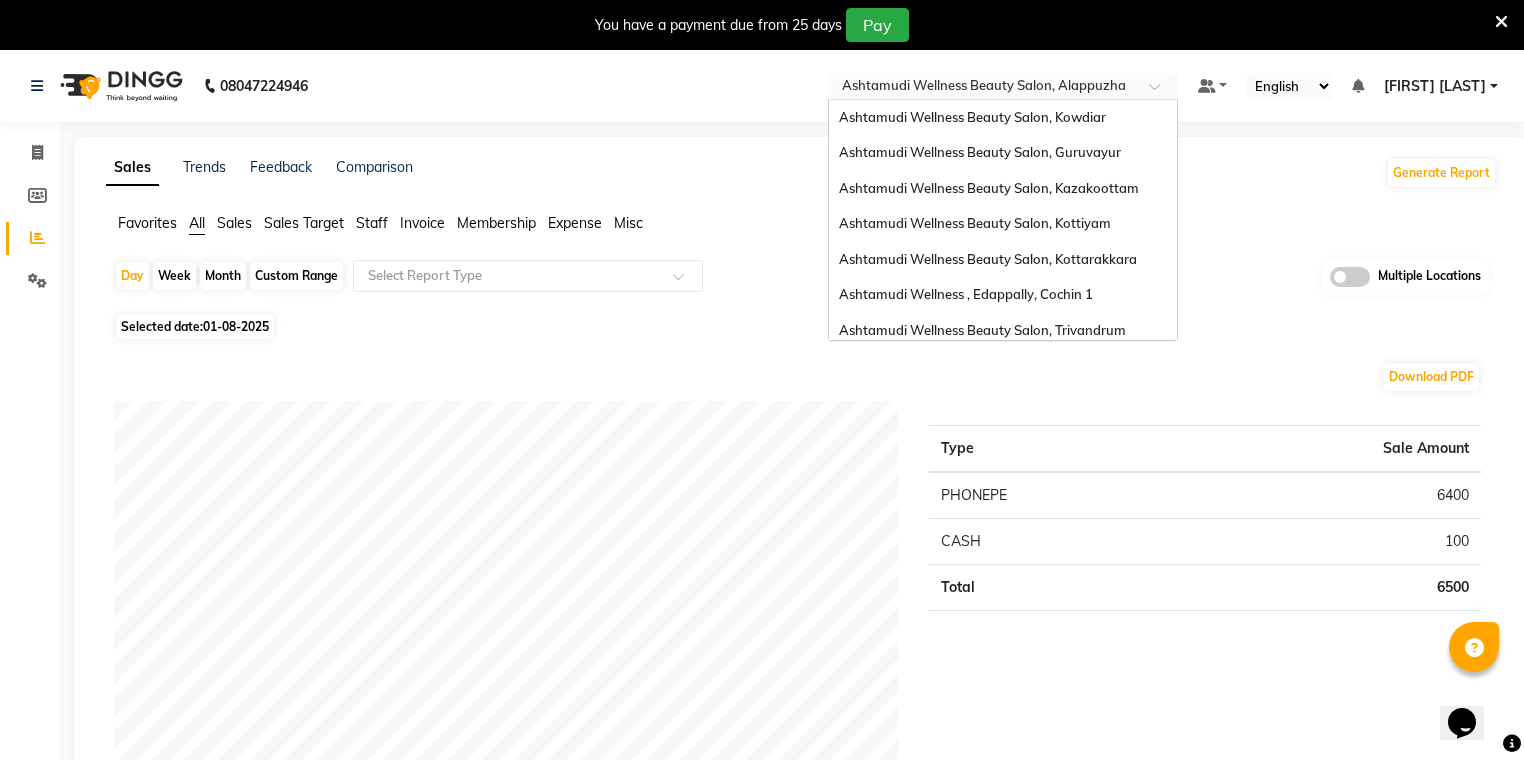 scroll, scrollTop: 312, scrollLeft: 0, axis: vertical 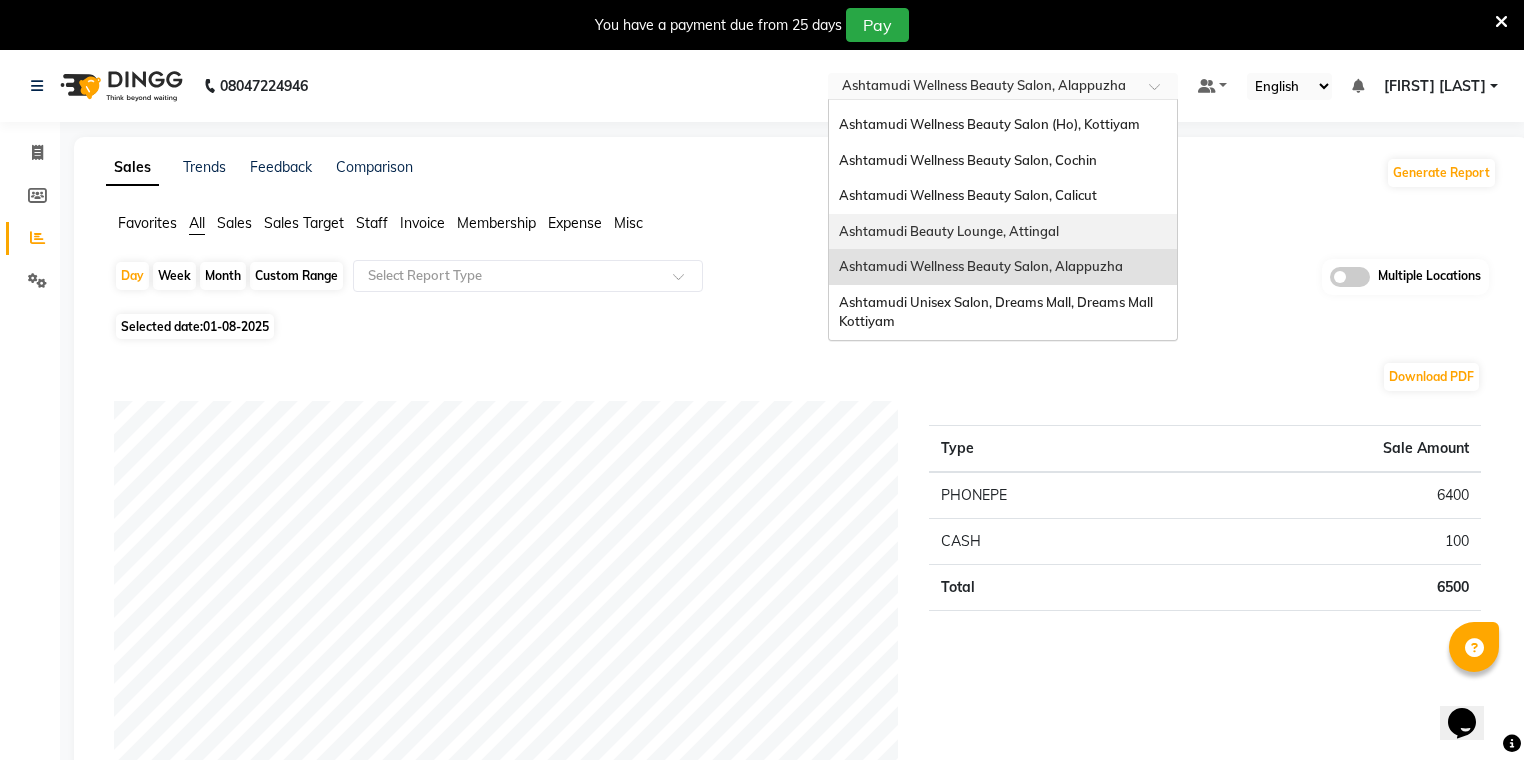 click on "Ashtamudi Beauty Lounge, Attingal" at bounding box center [1003, 232] 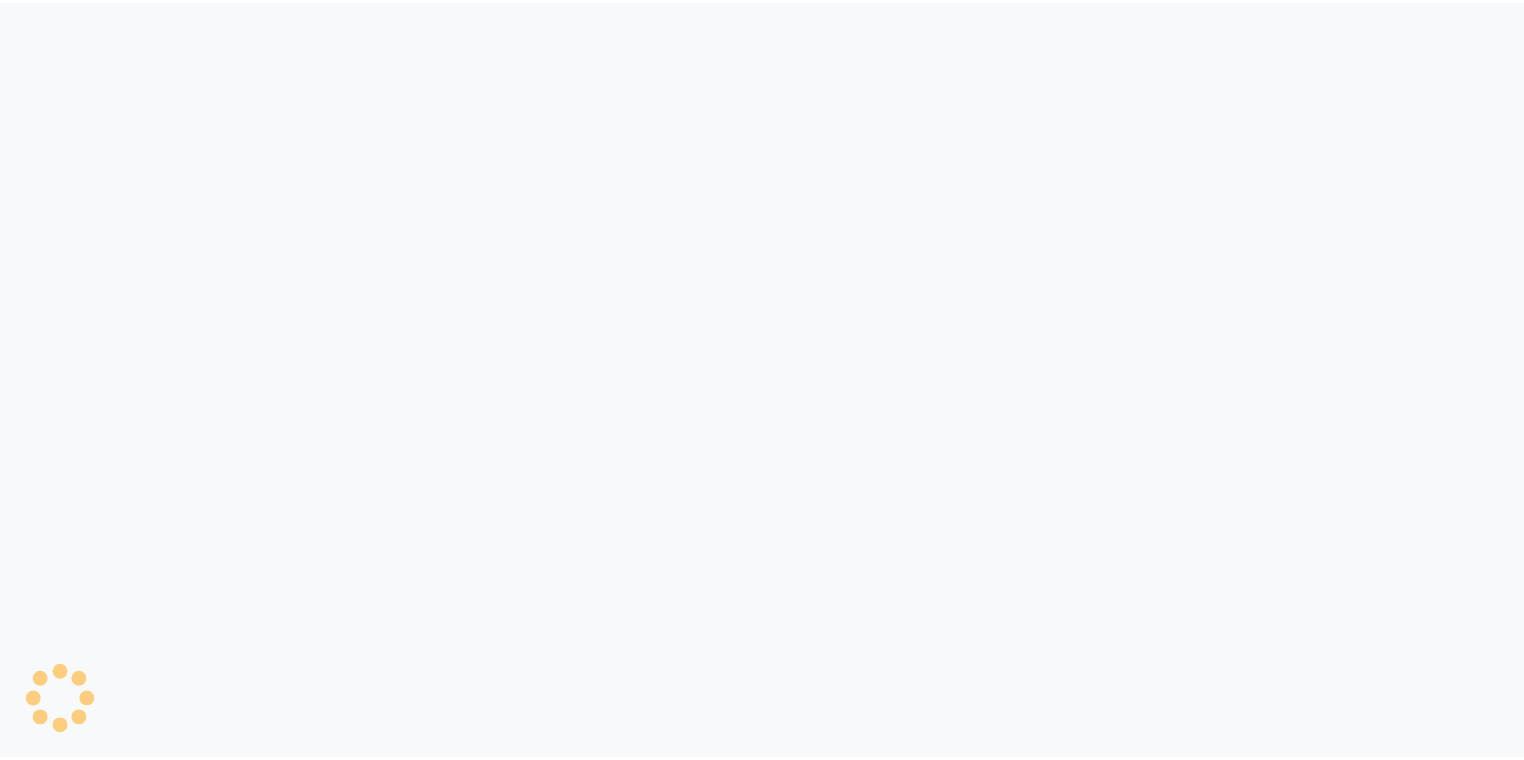 scroll, scrollTop: 0, scrollLeft: 0, axis: both 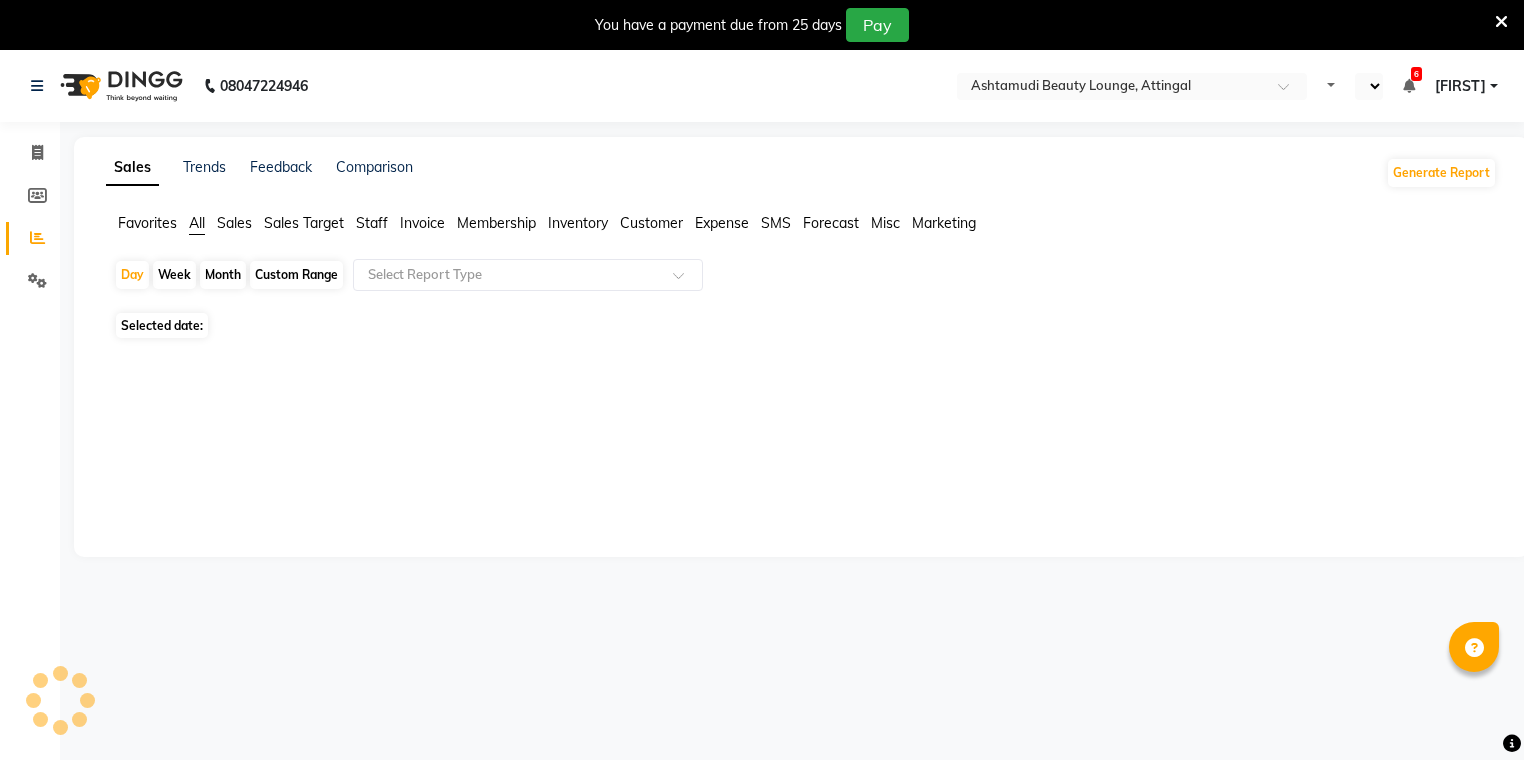 select on "en" 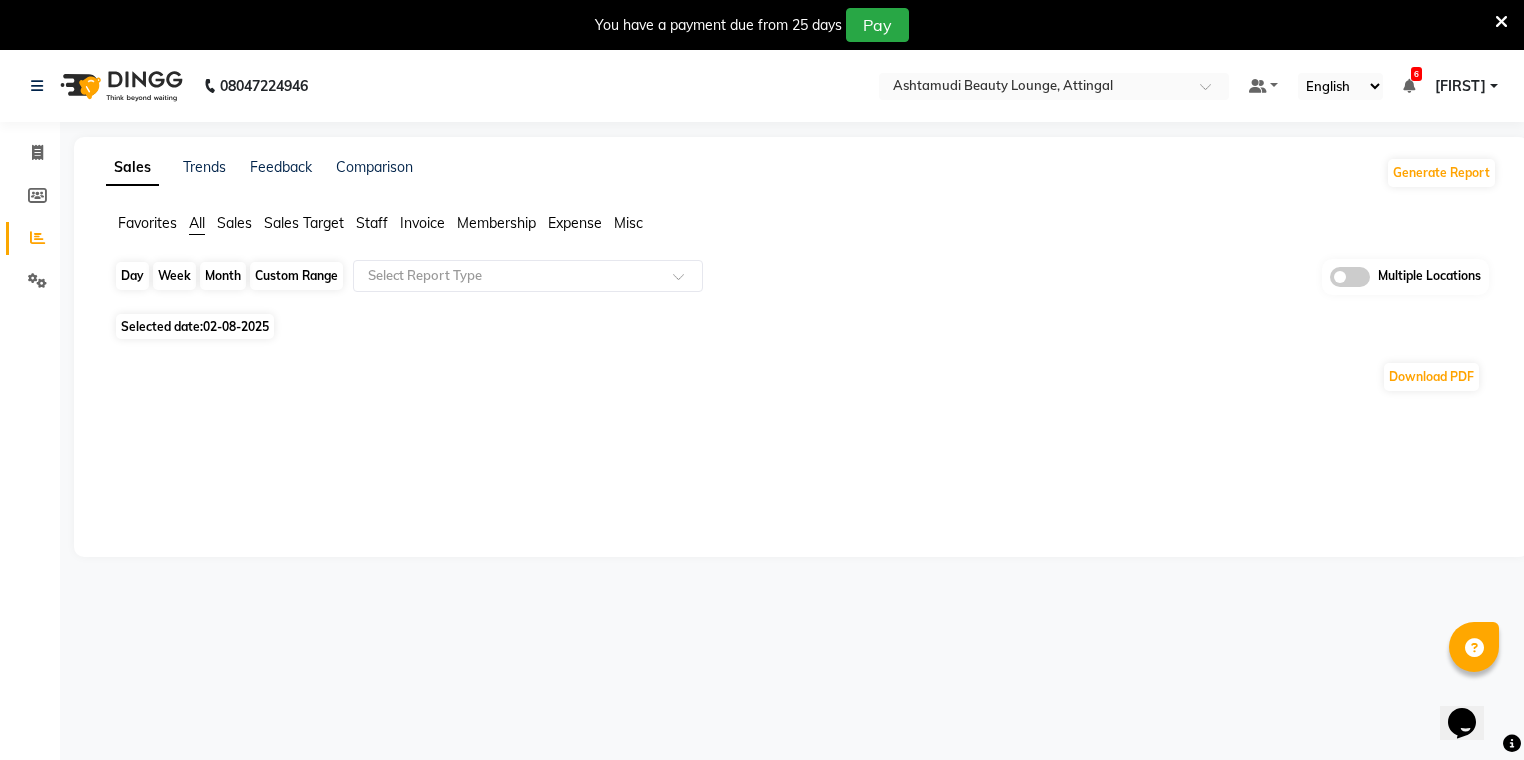scroll, scrollTop: 0, scrollLeft: 0, axis: both 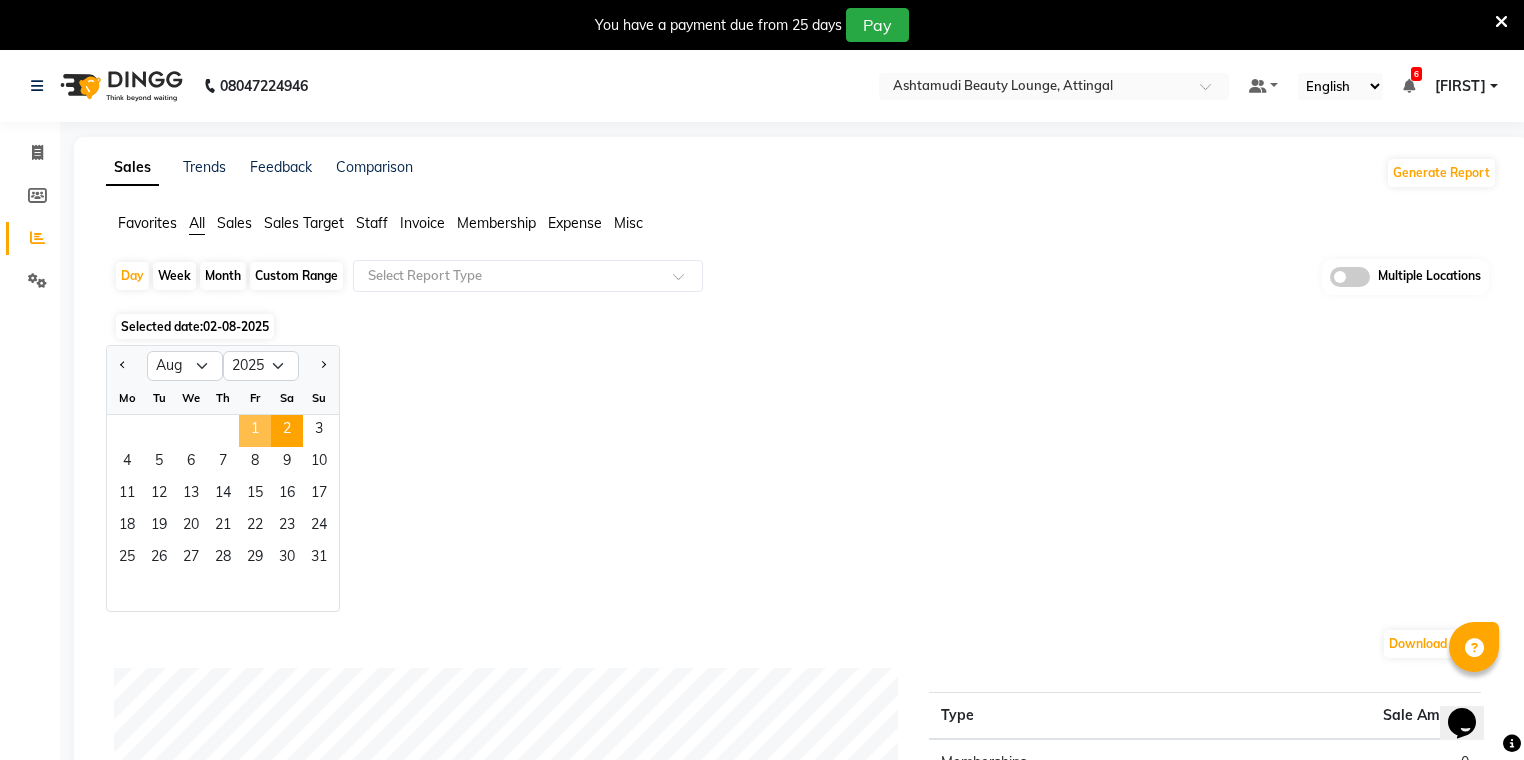click on "1" 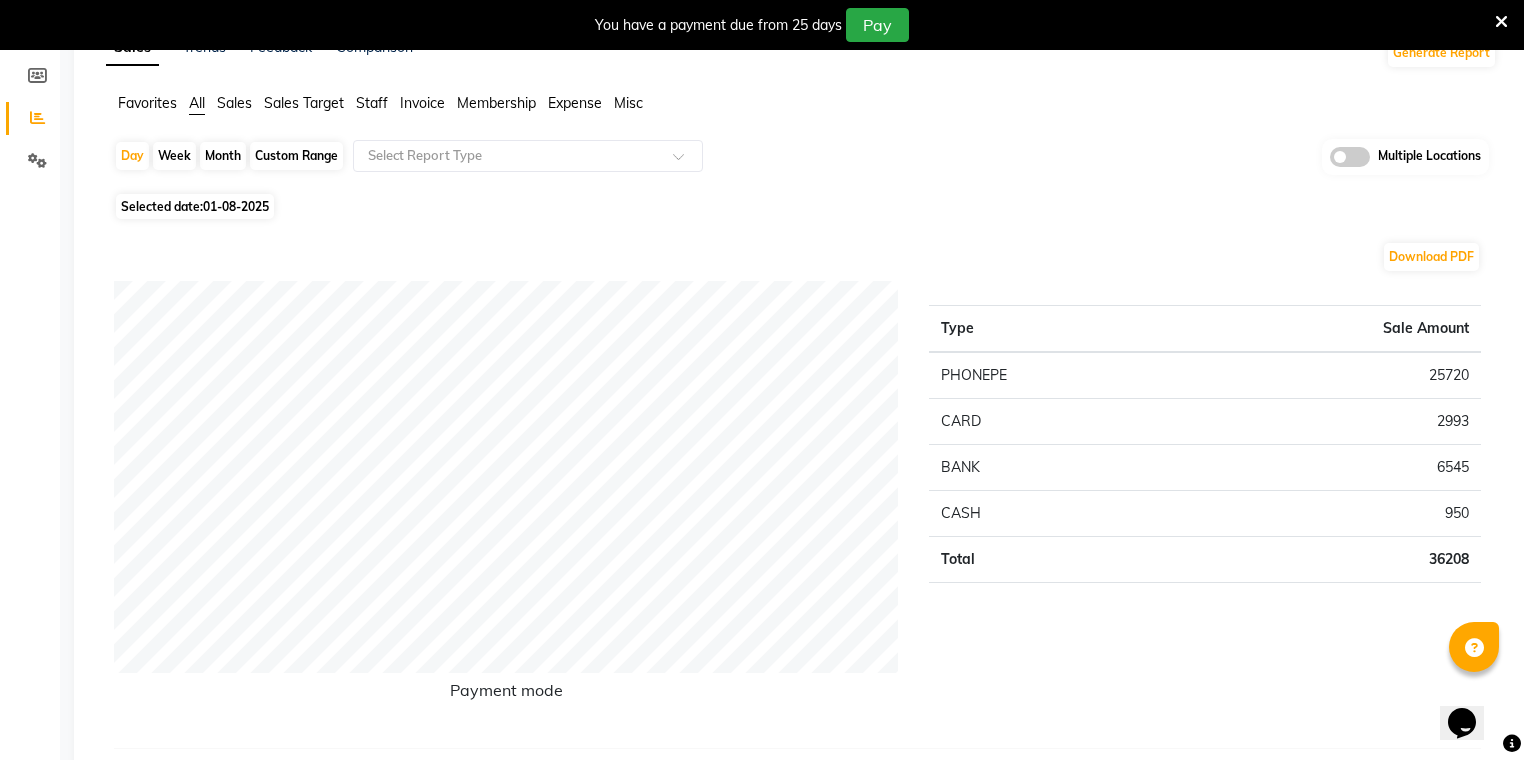 scroll, scrollTop: 0, scrollLeft: 0, axis: both 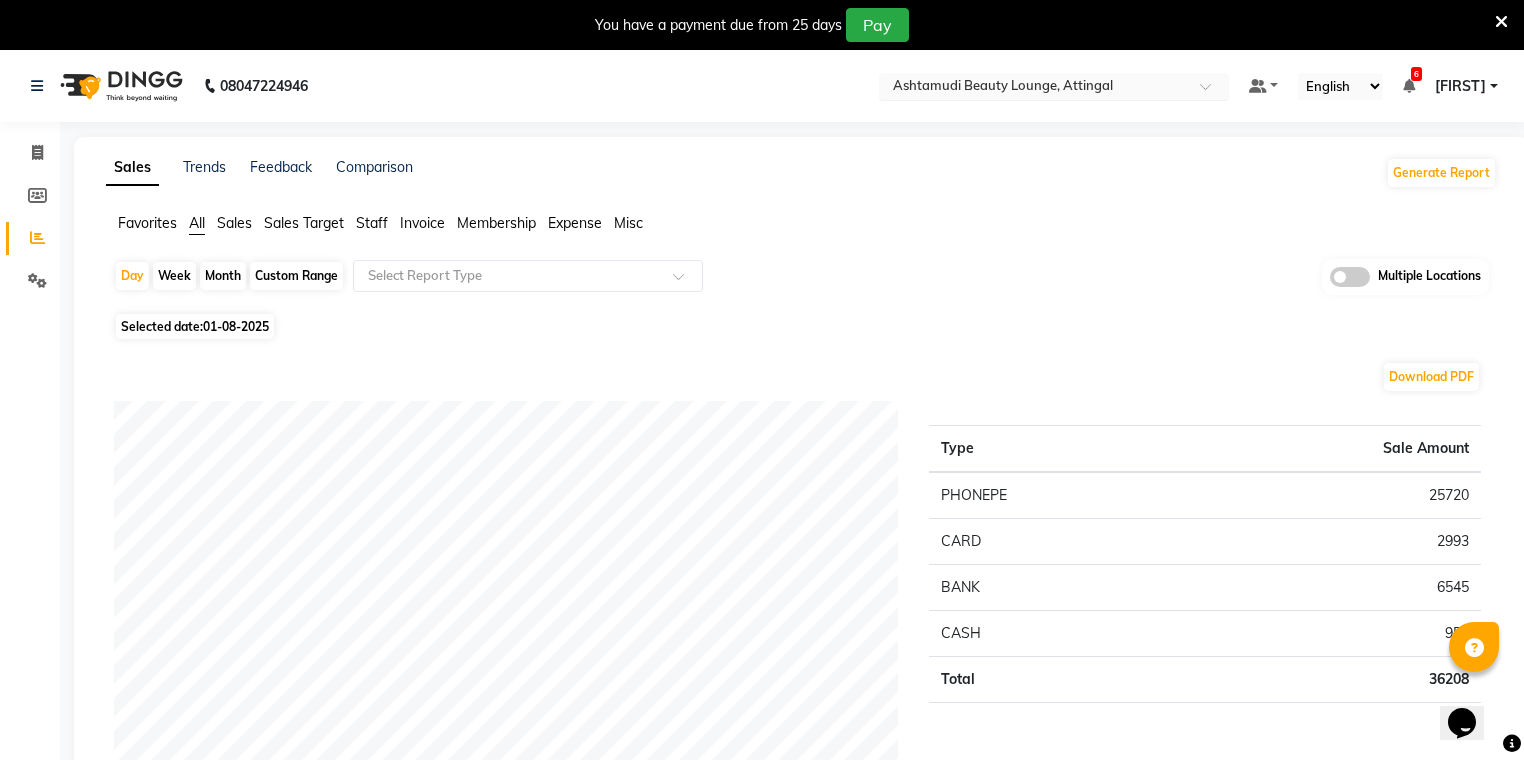 click on "Select Location × Ashtamudi Beauty Lounge, Attingal" at bounding box center (1054, 86) 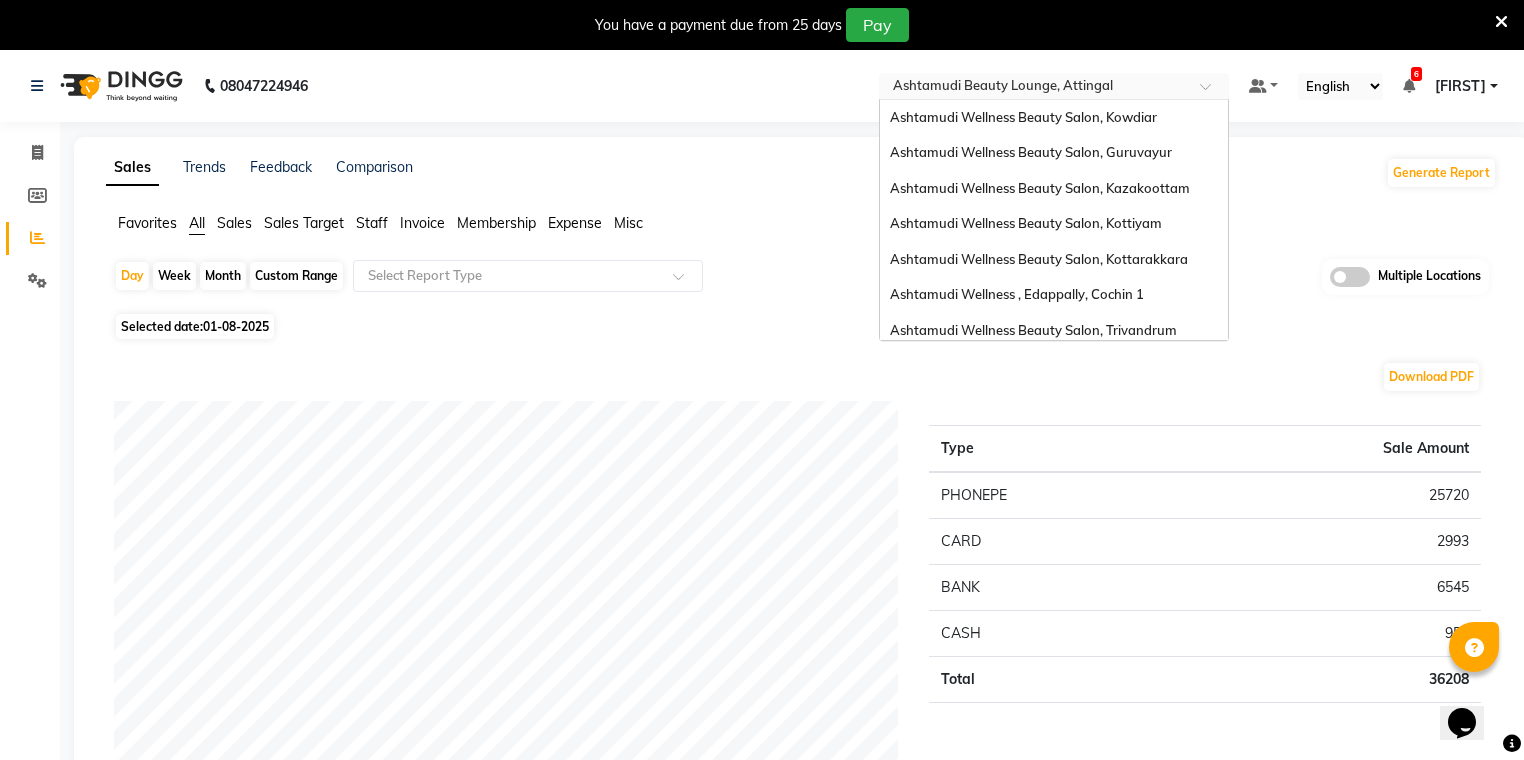 scroll, scrollTop: 312, scrollLeft: 0, axis: vertical 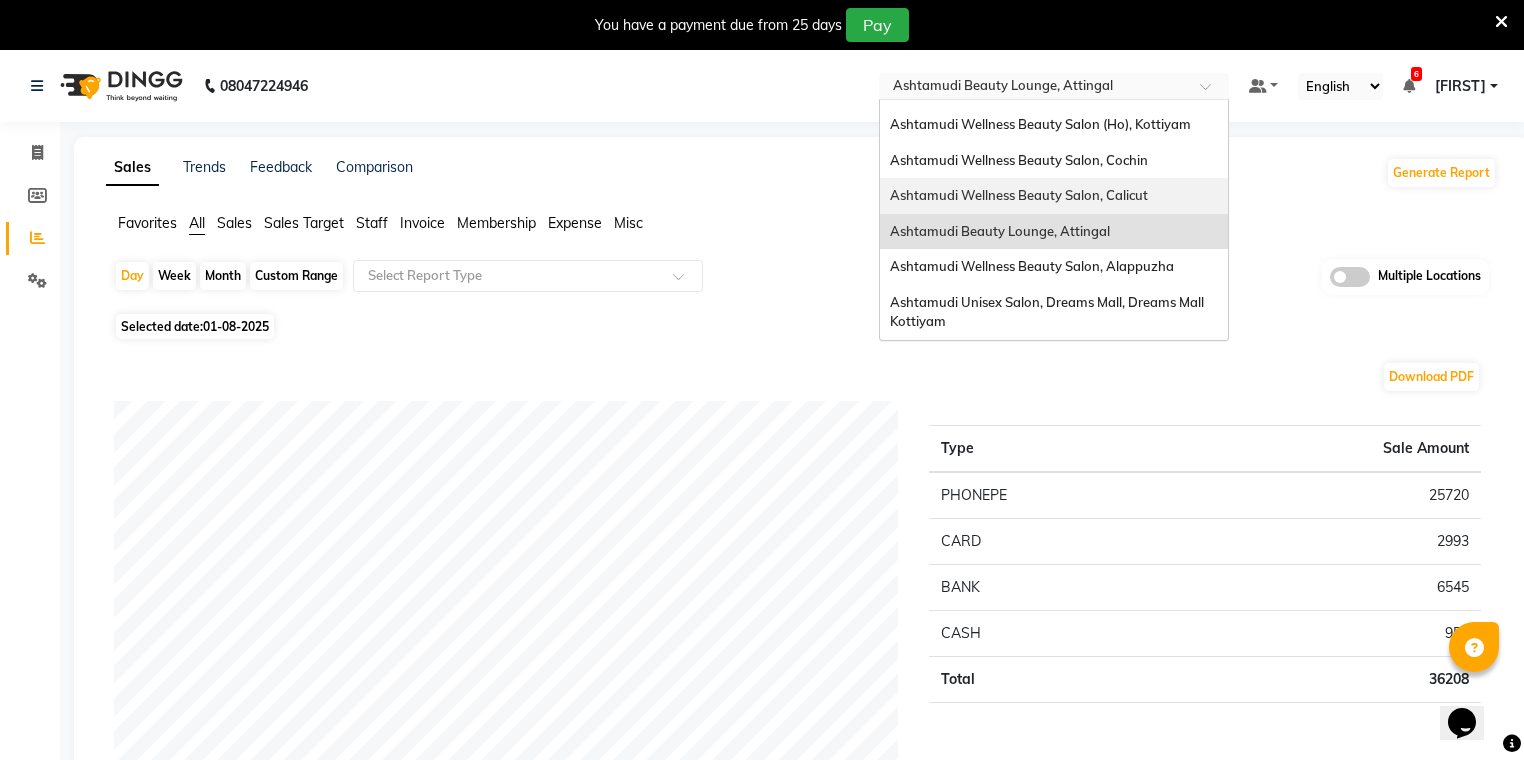 drag, startPoint x: 1126, startPoint y: 179, endPoint x: 558, endPoint y: 172, distance: 568.04315 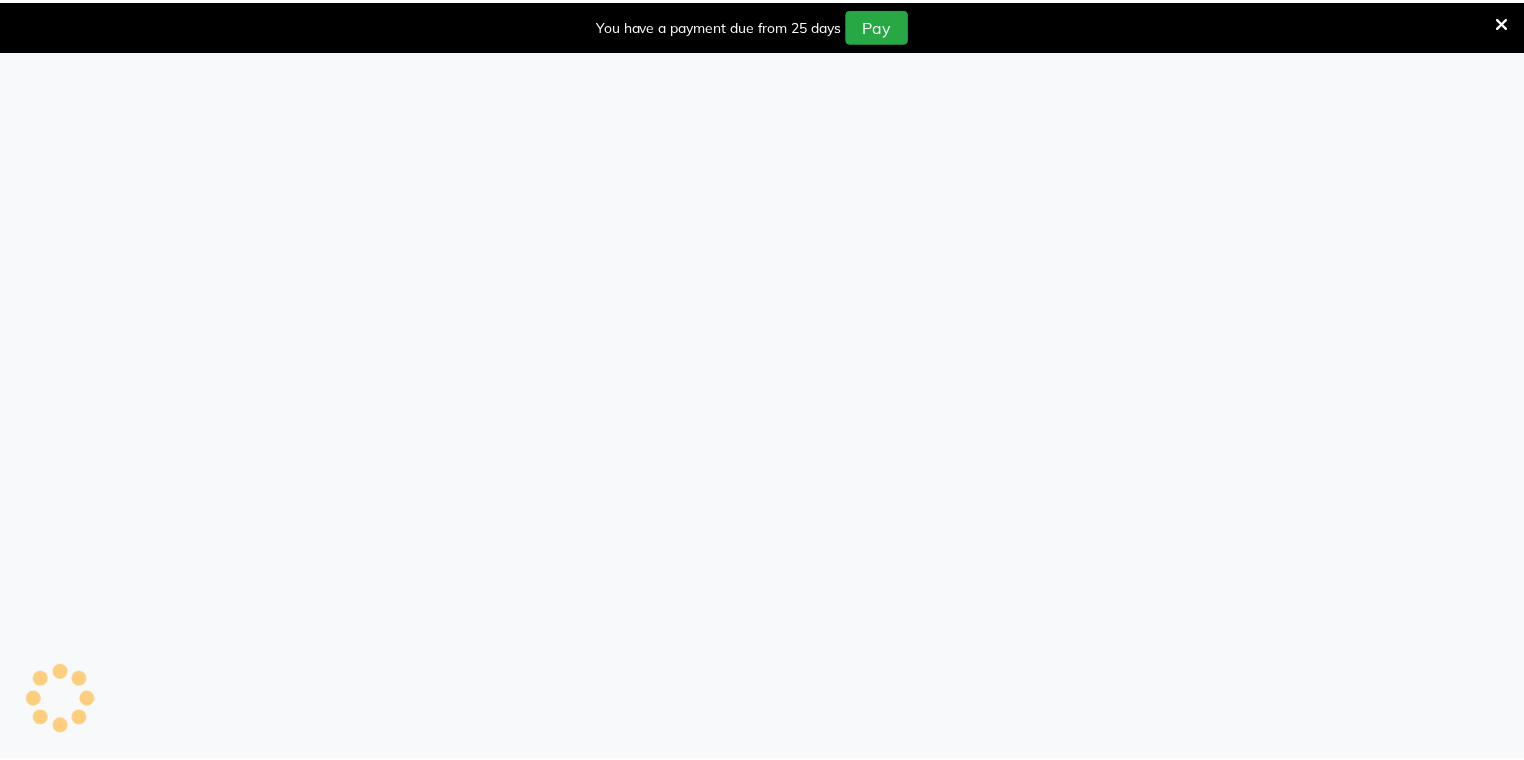 scroll, scrollTop: 0, scrollLeft: 0, axis: both 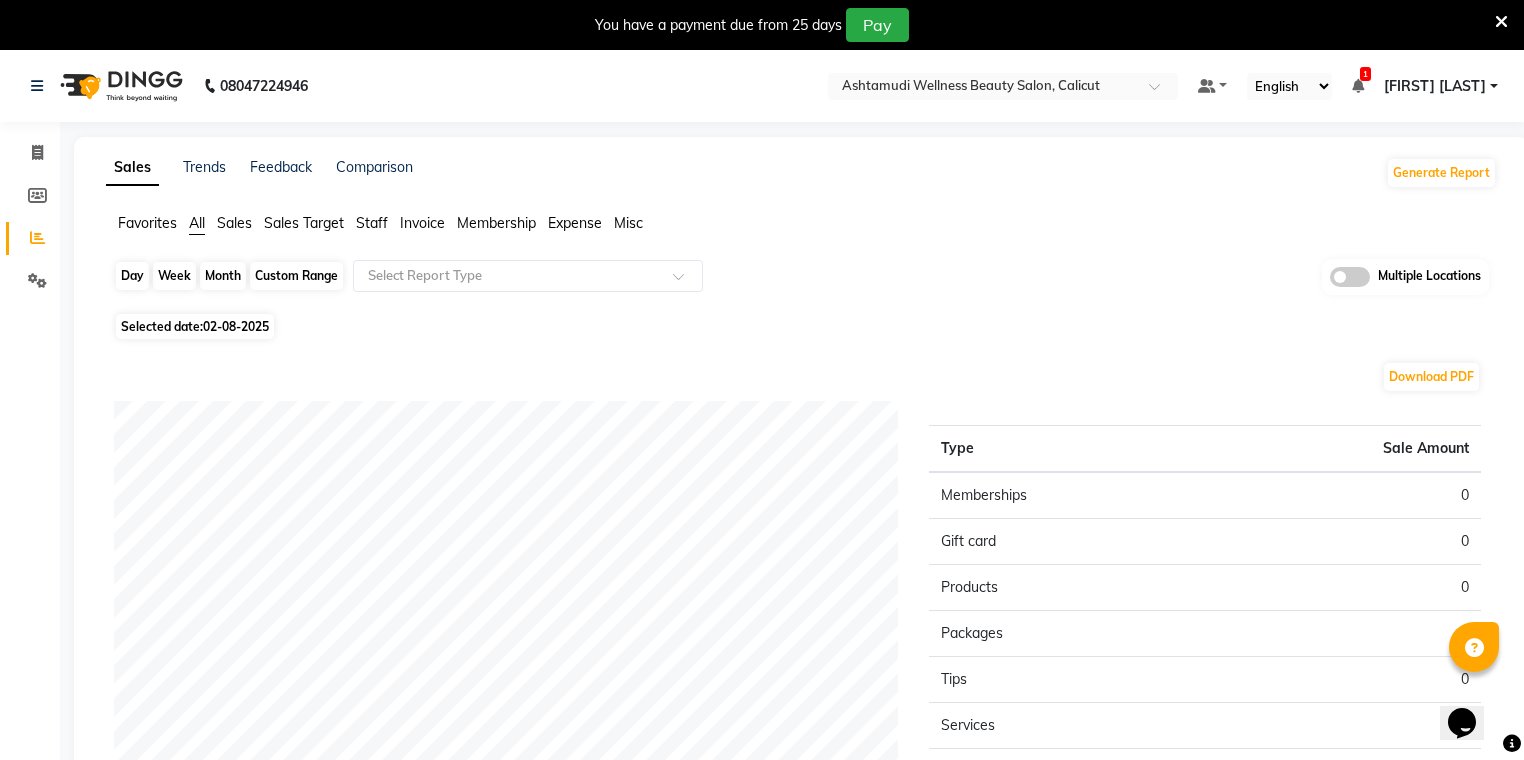 click on "Day" 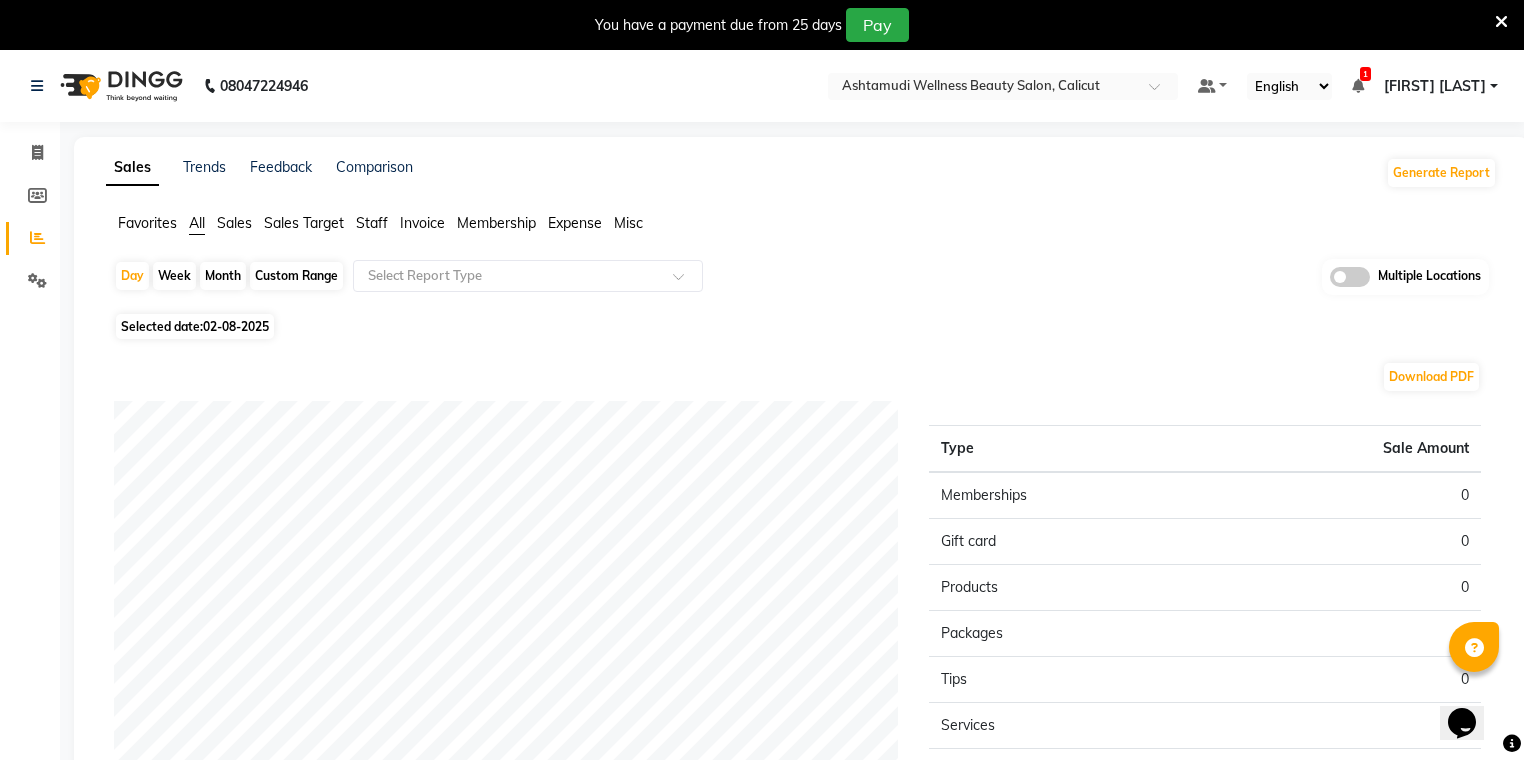 select on "8" 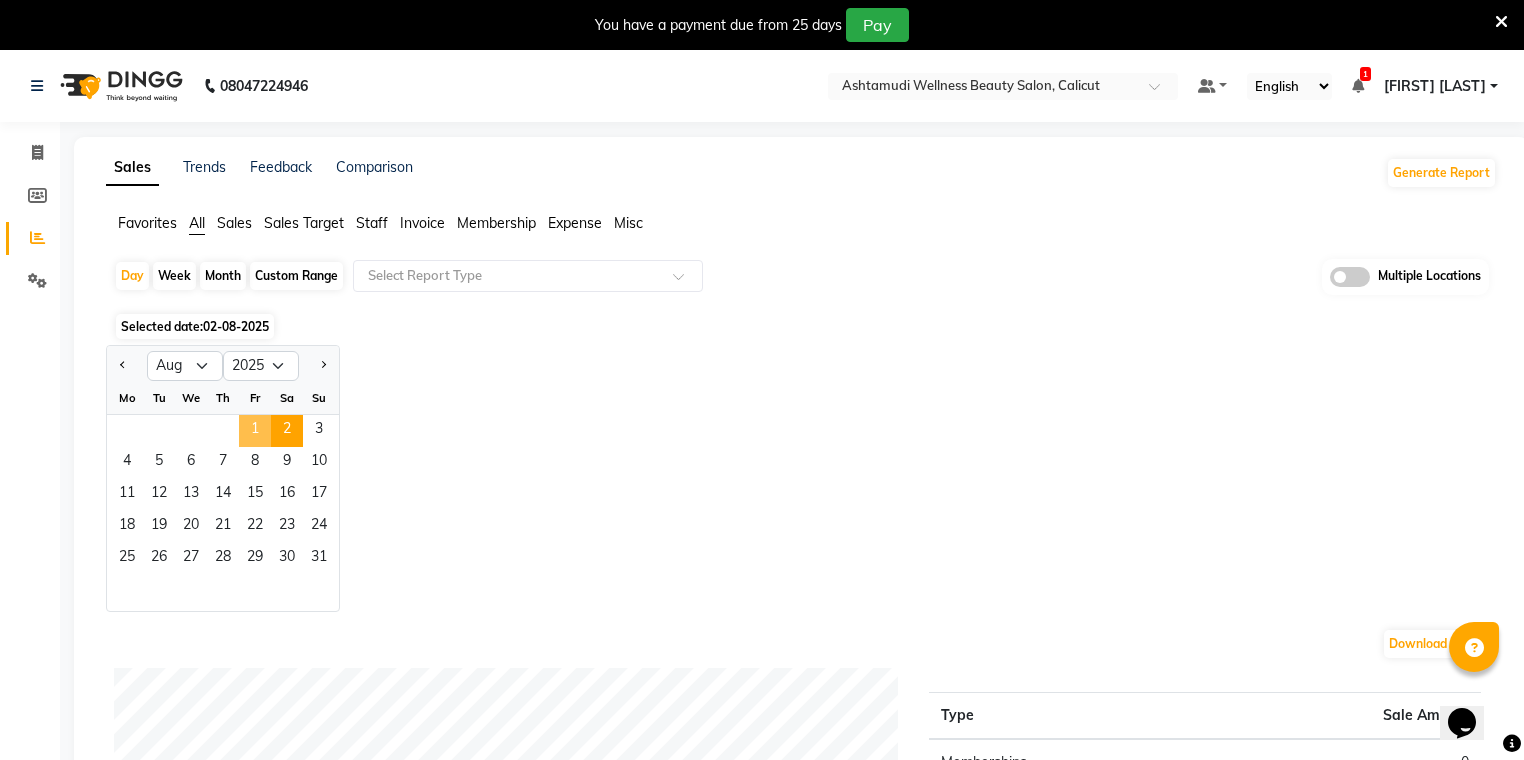 click on "1" 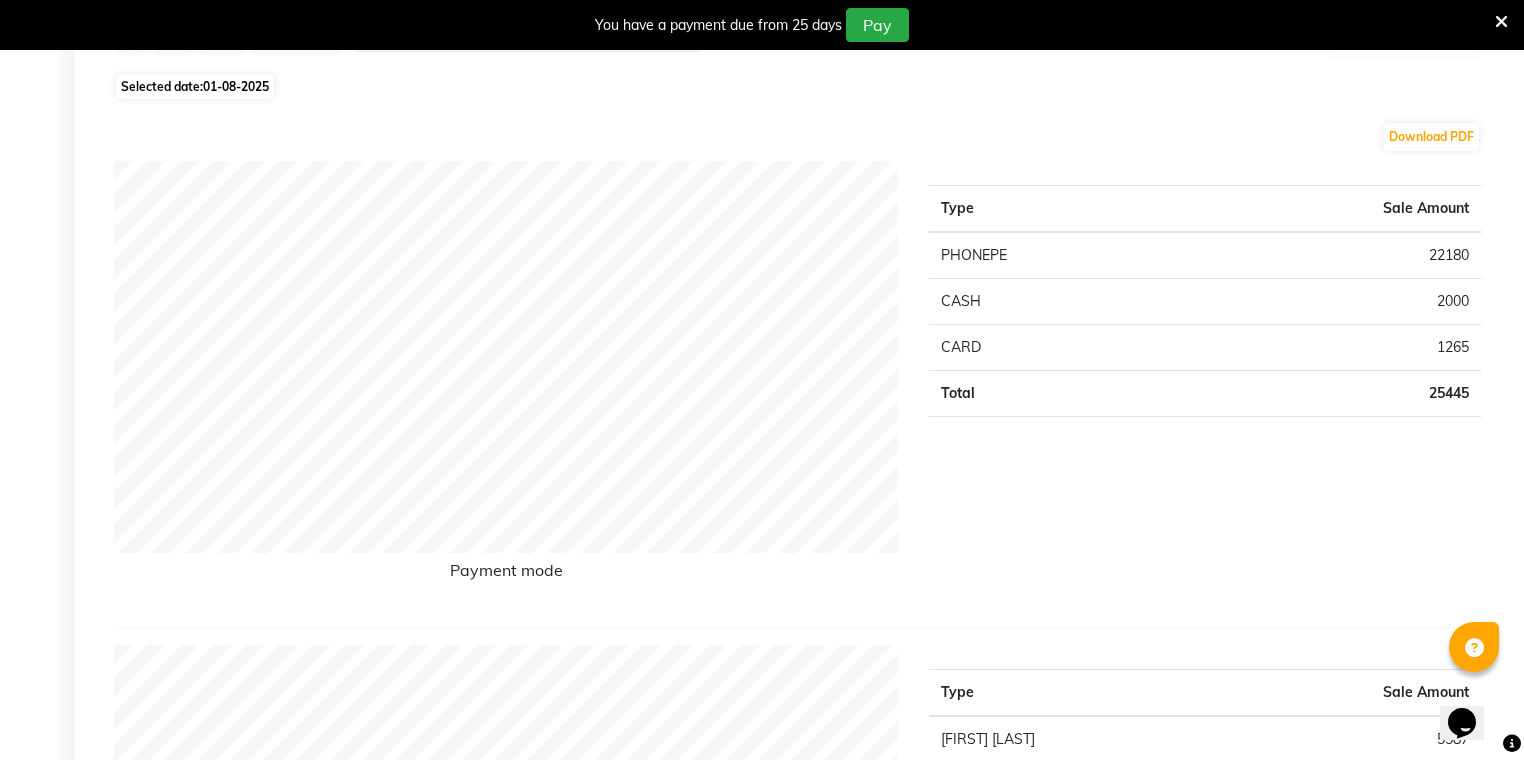 scroll, scrollTop: 0, scrollLeft: 0, axis: both 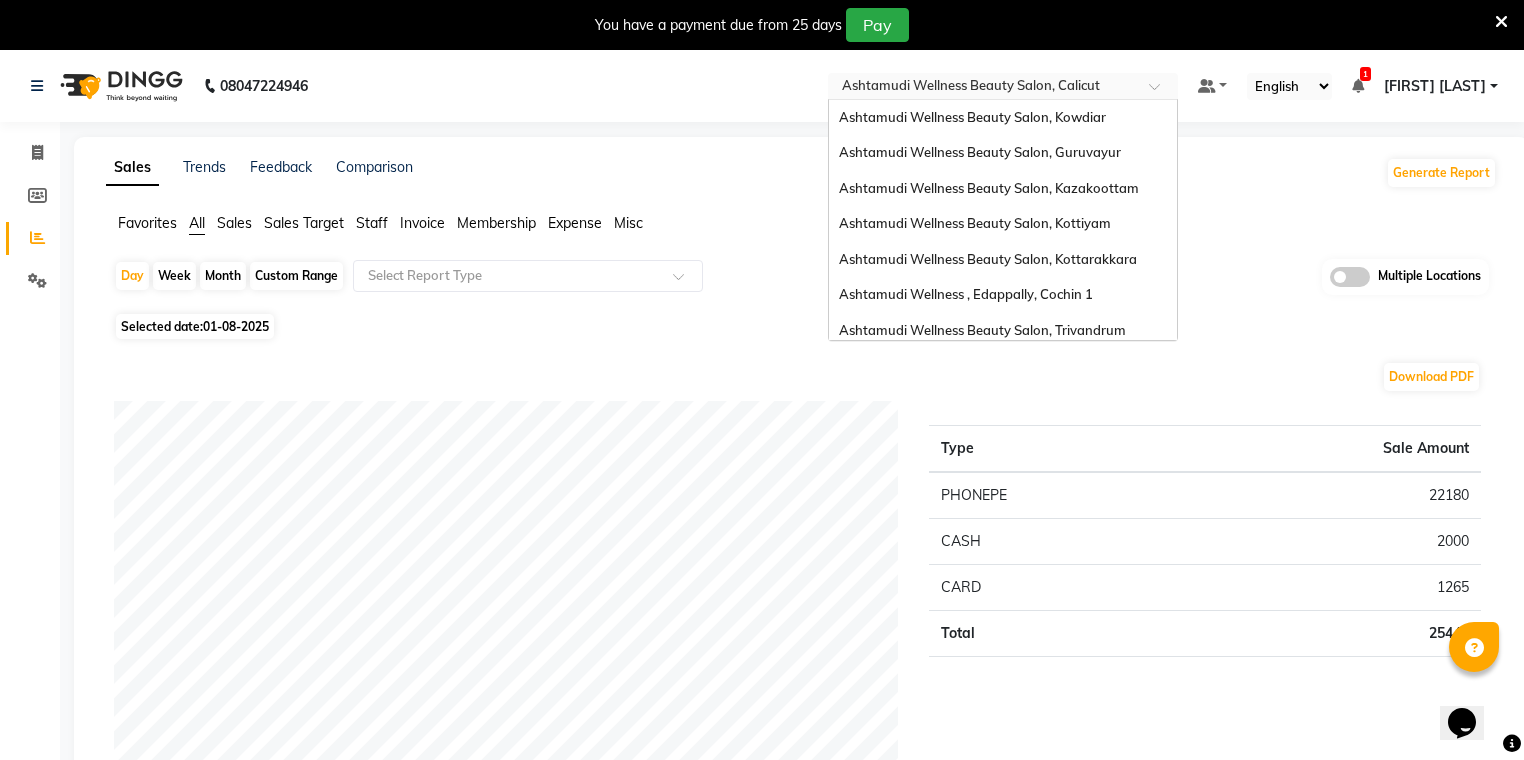 click at bounding box center [983, 88] 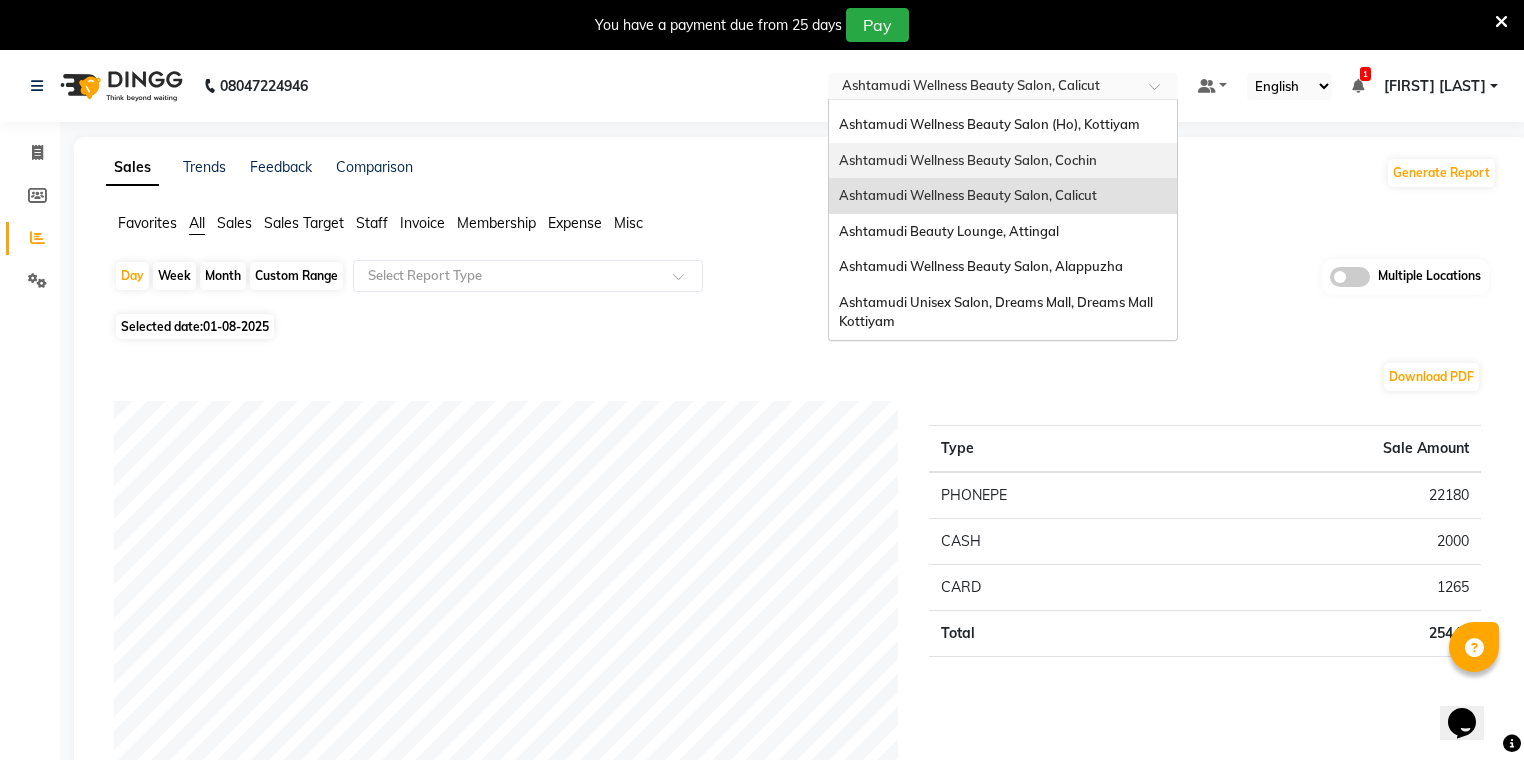 click on "Ashtamudi Wellness Beauty Salon, Cochin" at bounding box center (968, 160) 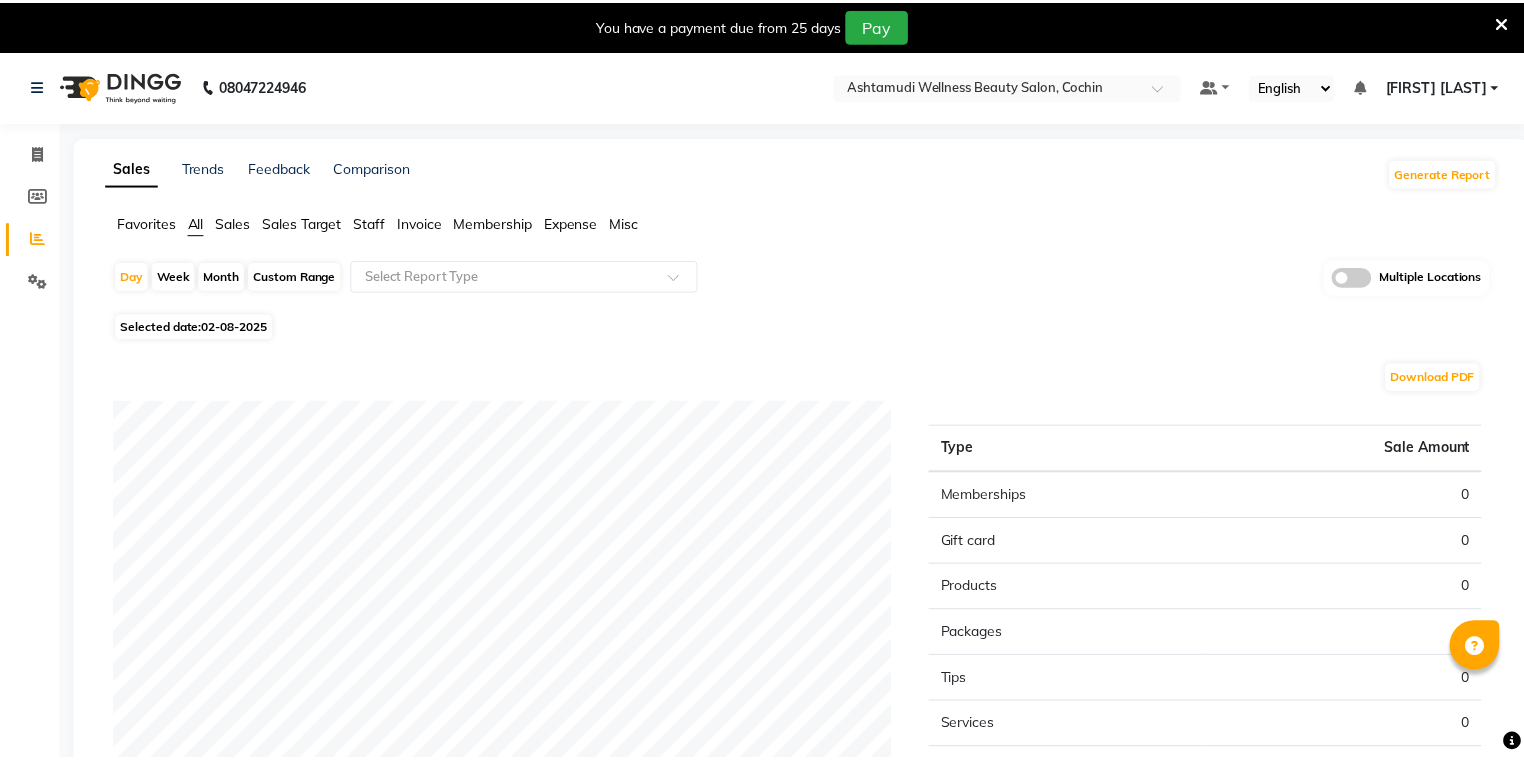 scroll, scrollTop: 0, scrollLeft: 0, axis: both 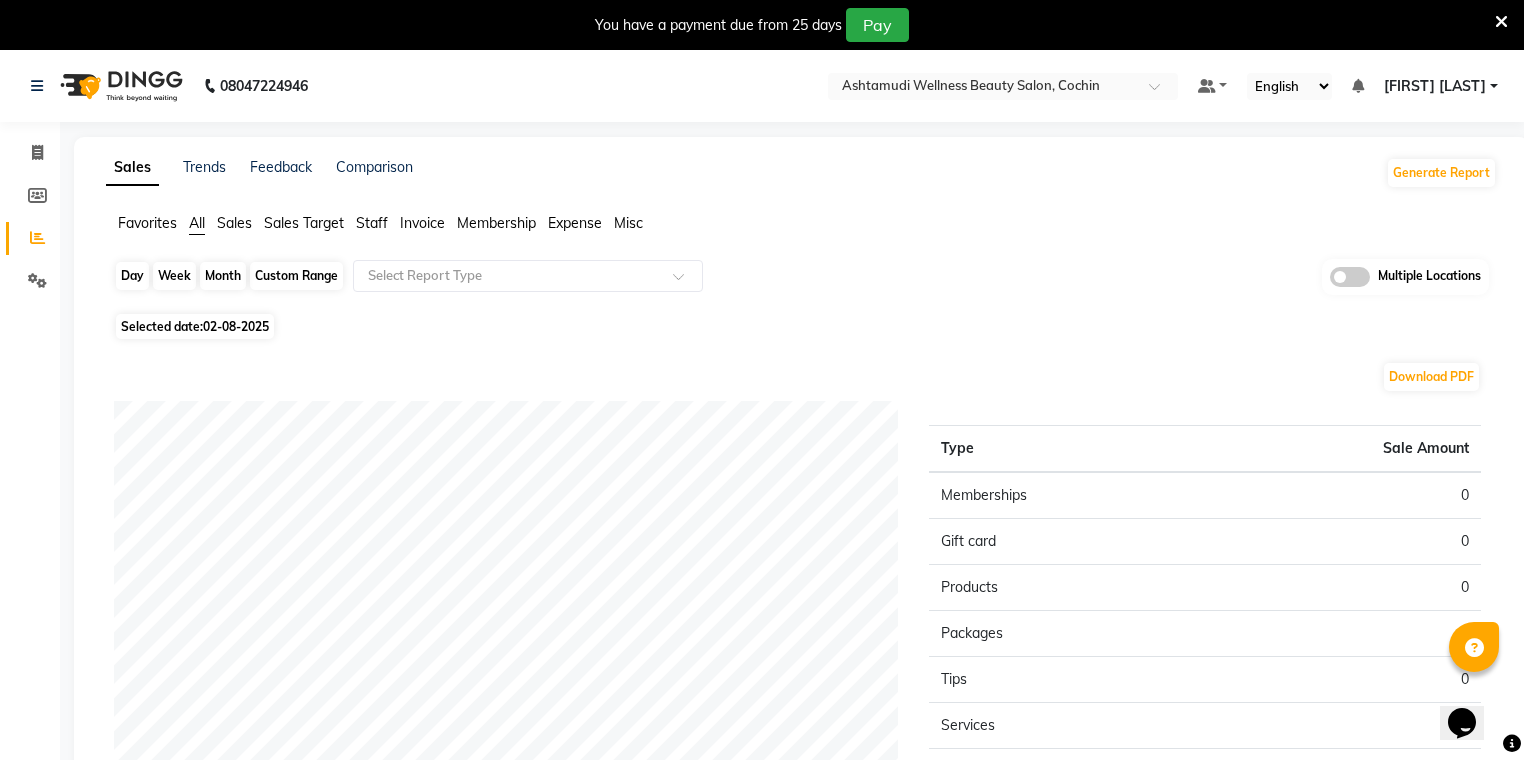 click on "Day" 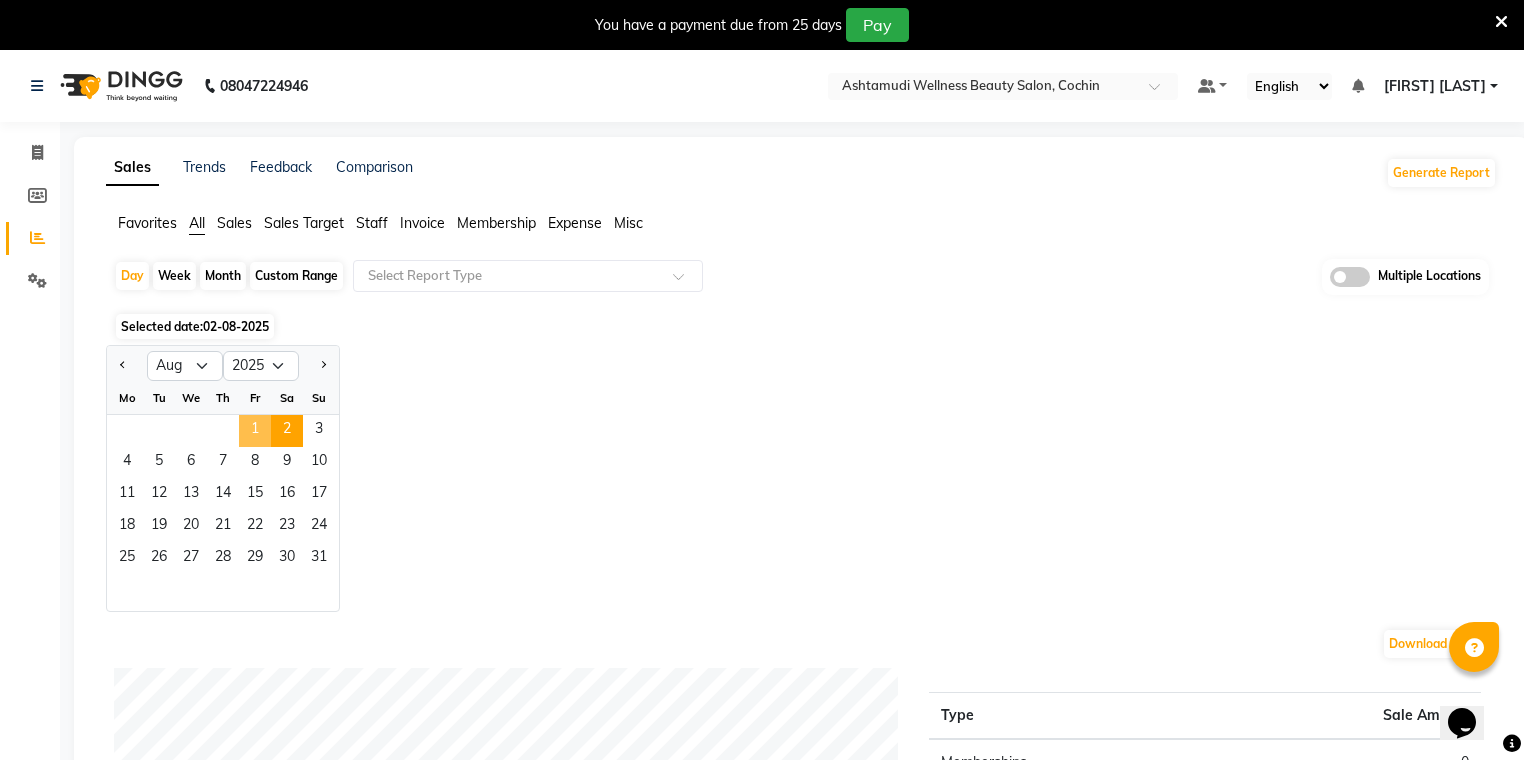 click on "1" 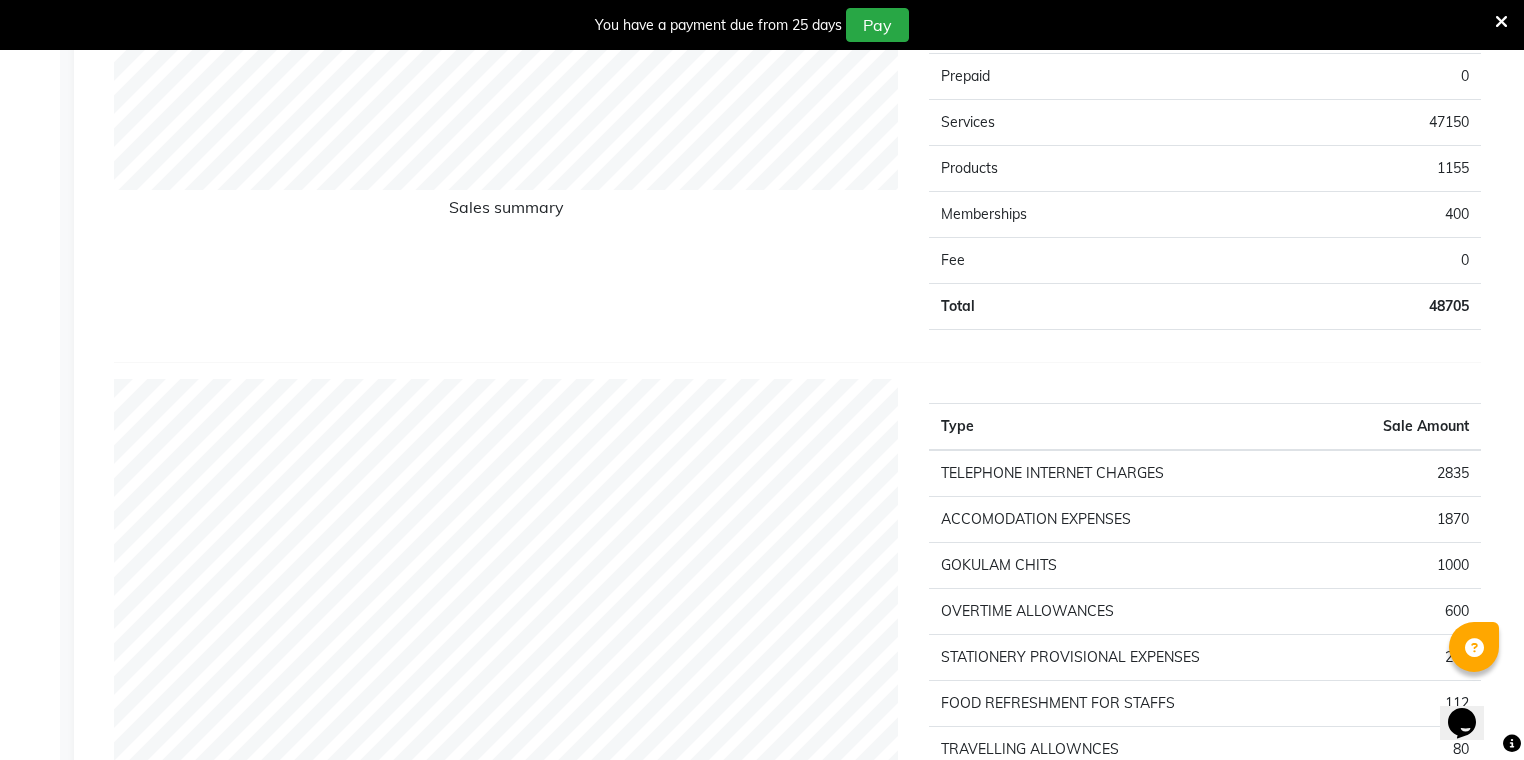 scroll, scrollTop: 2080, scrollLeft: 0, axis: vertical 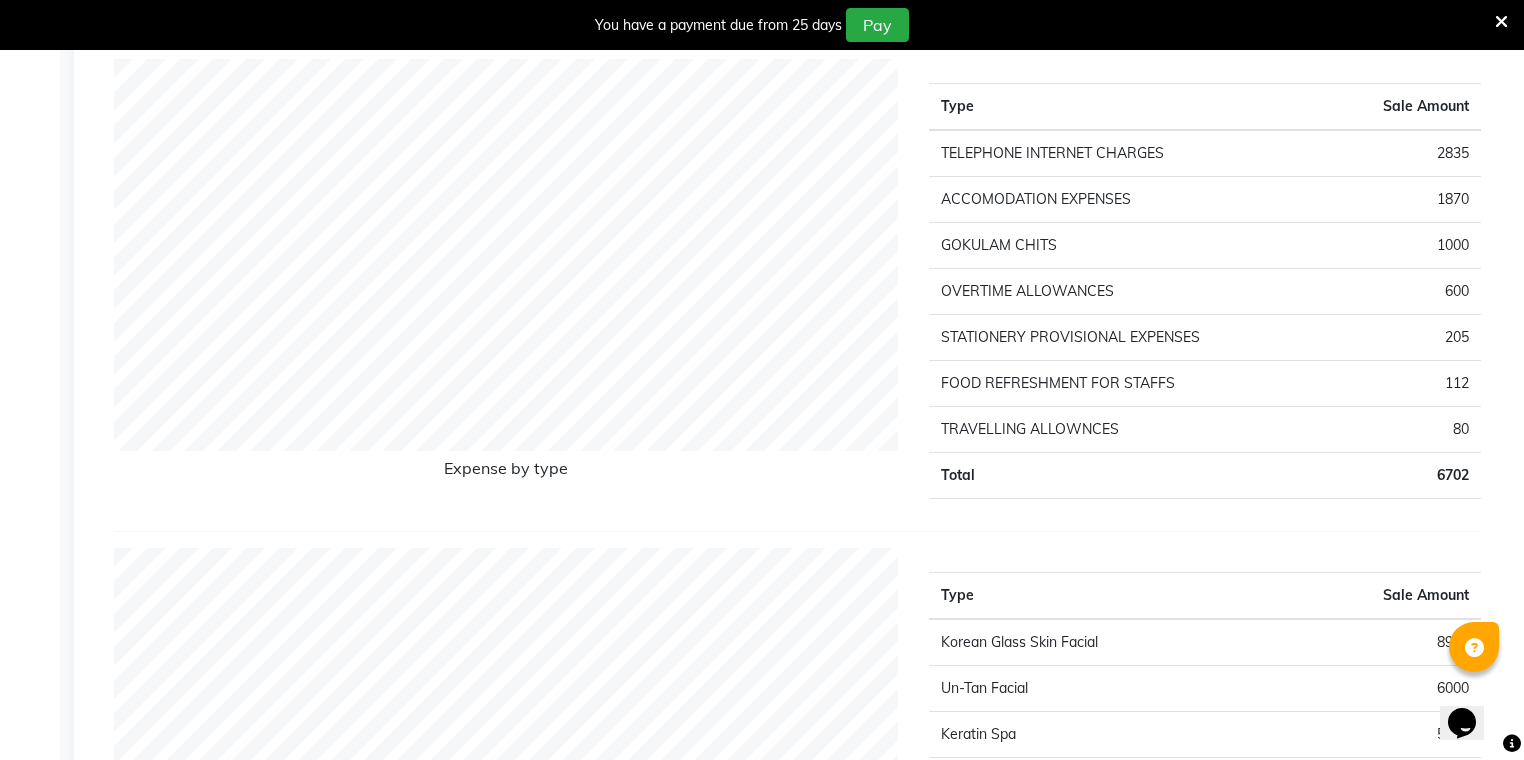 click at bounding box center [1501, 22] 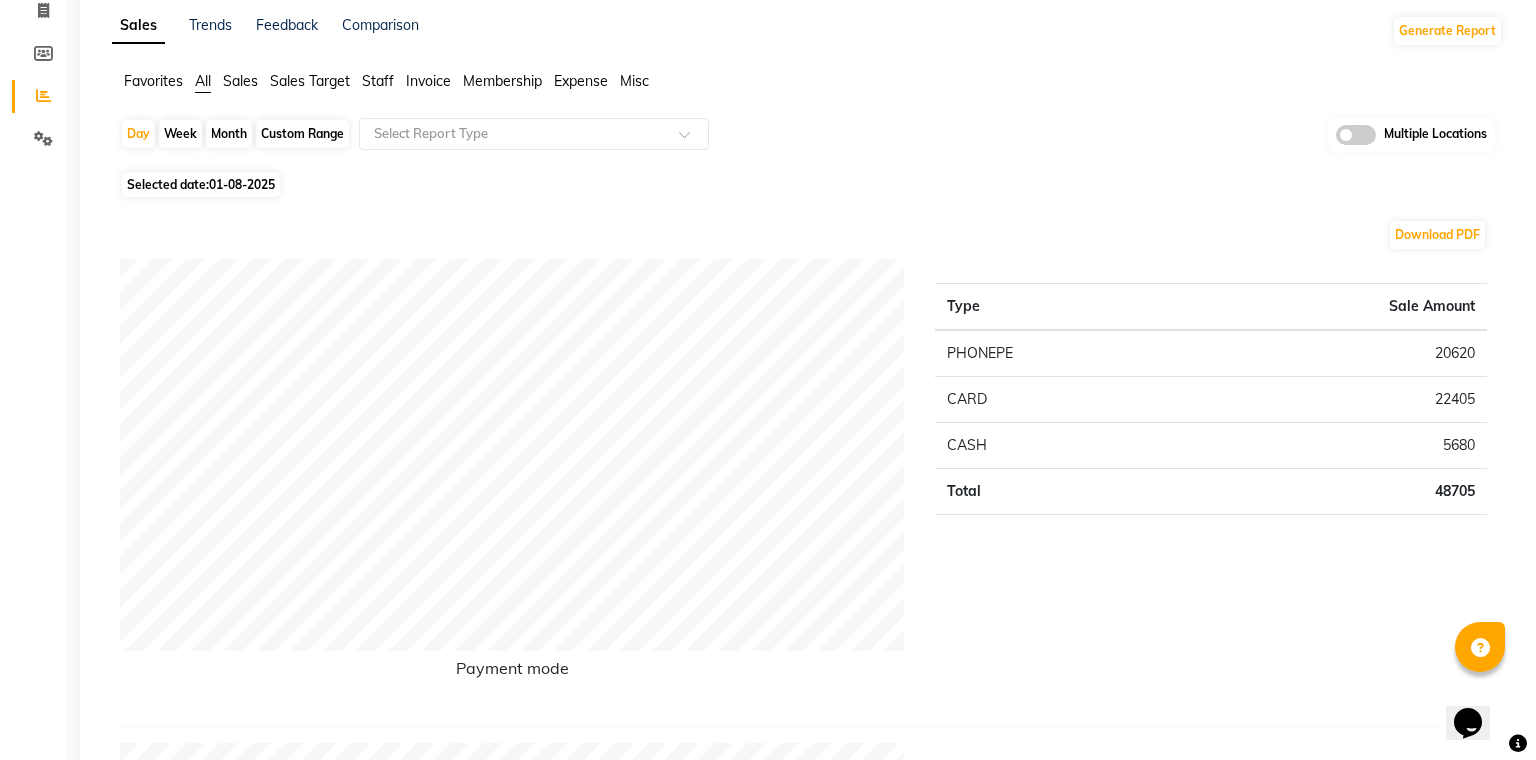 scroll, scrollTop: 0, scrollLeft: 0, axis: both 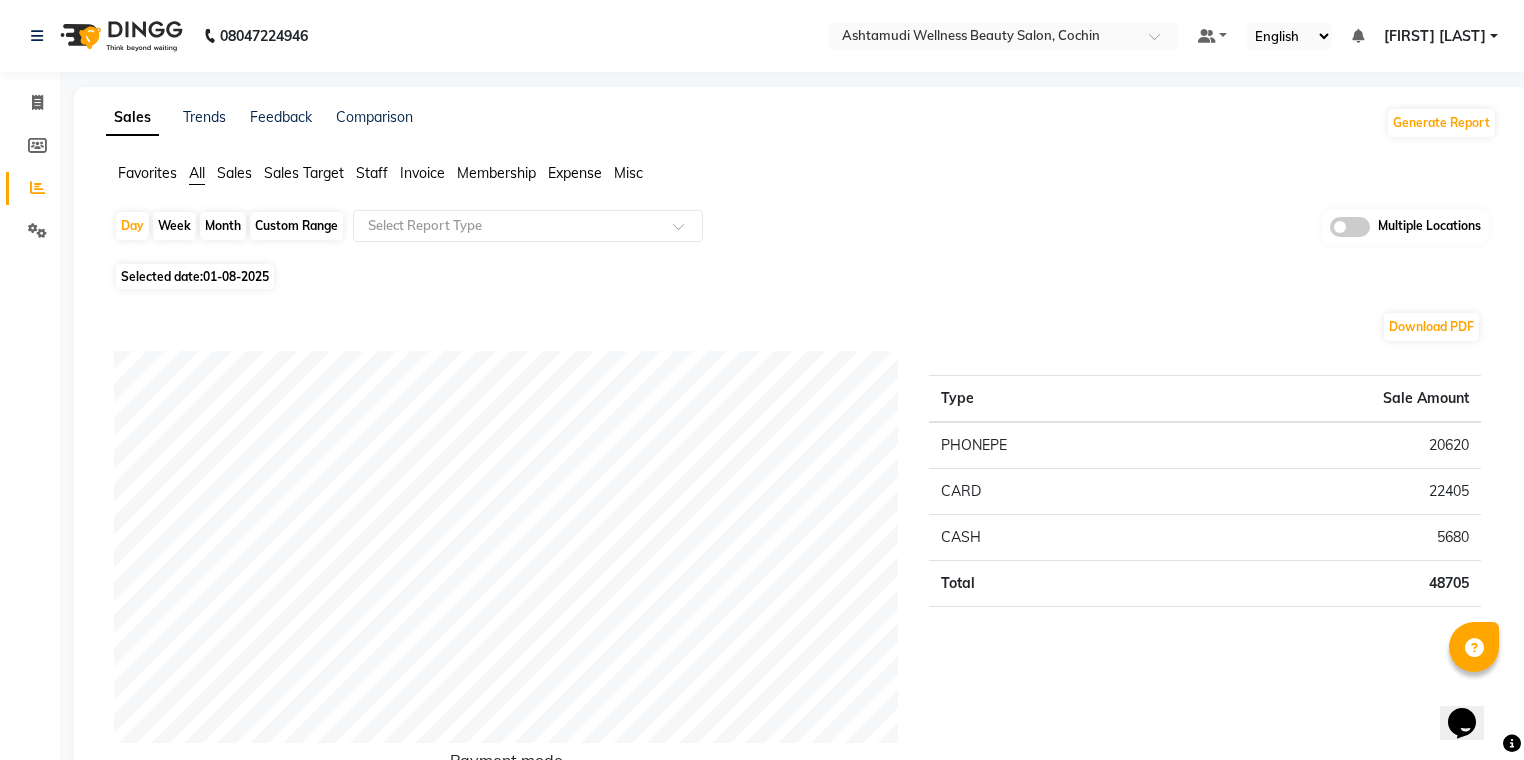click on "[FIRST] [LAST]" at bounding box center (1435, 36) 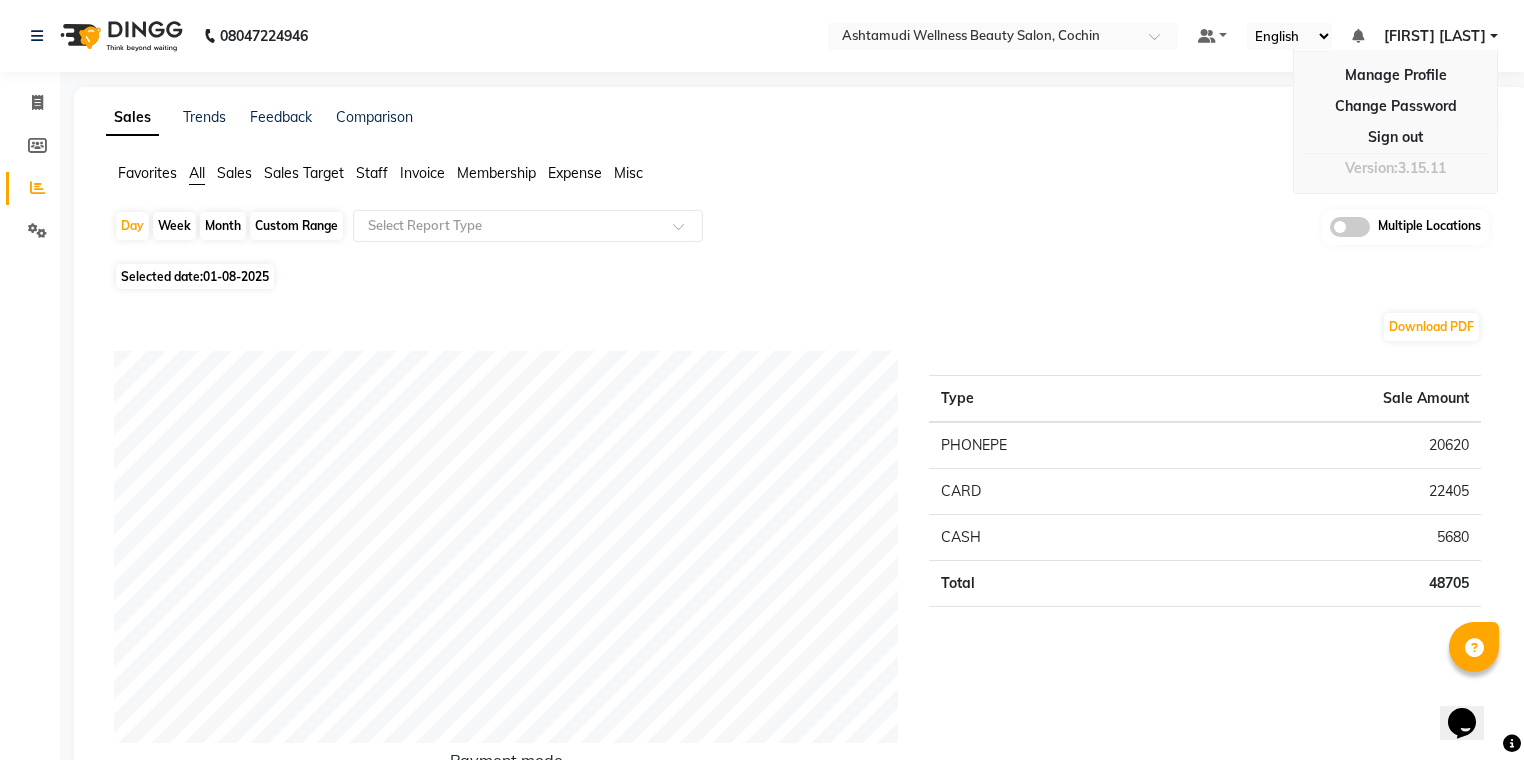 click on "[FIRST] [LAST]" at bounding box center (1435, 36) 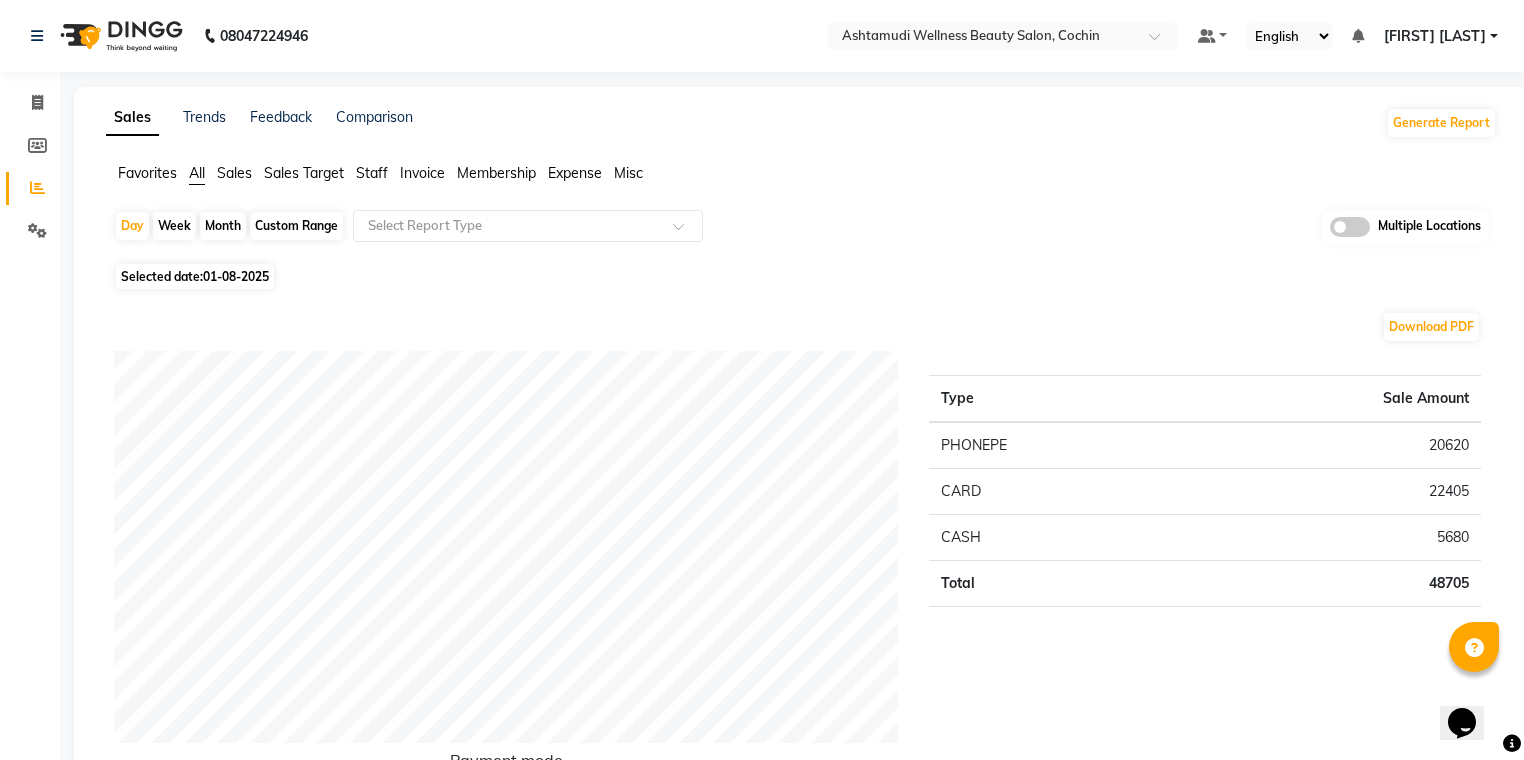click on "[FIRST] [LAST]" at bounding box center [1435, 36] 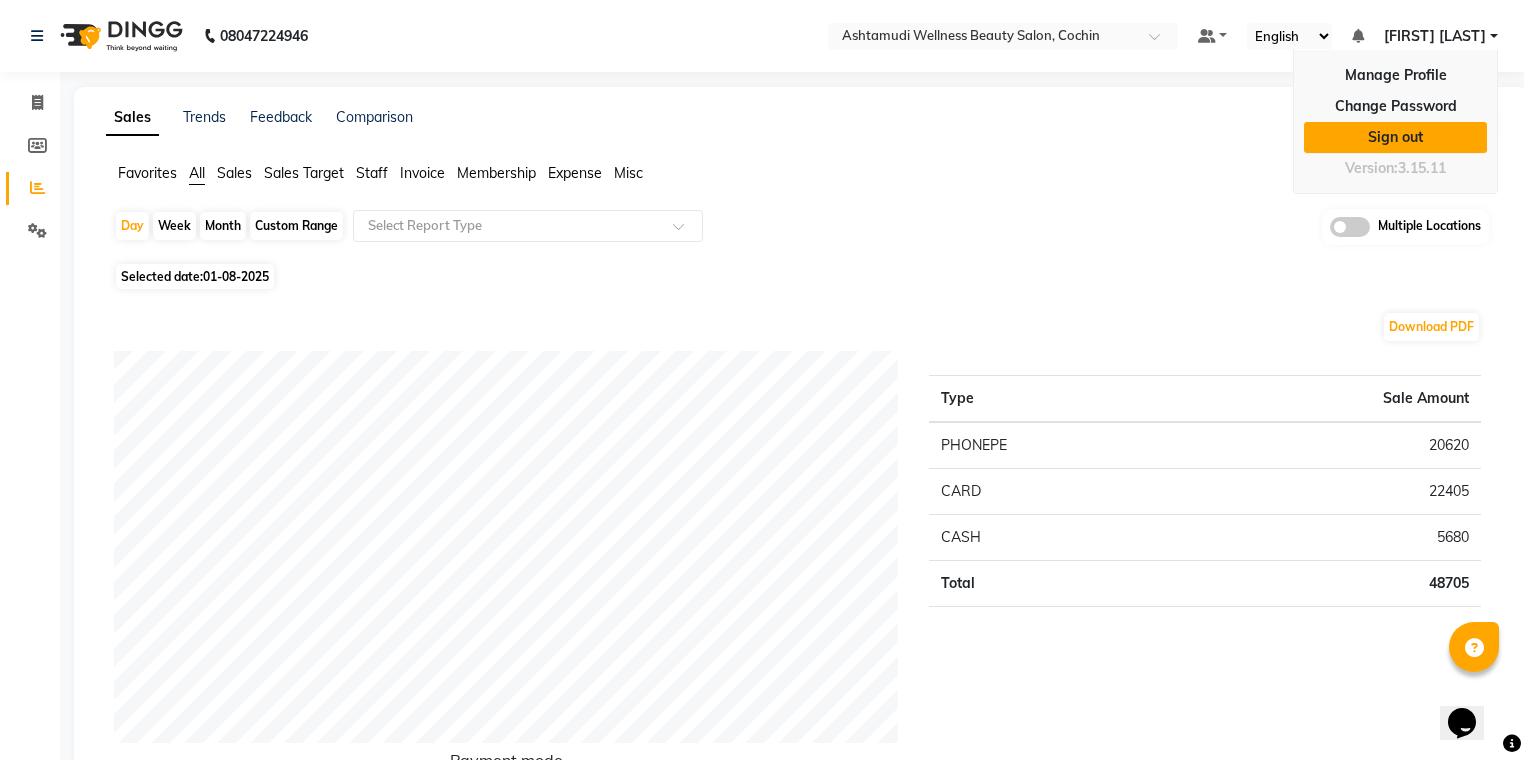 click on "Sign out" at bounding box center (1395, 137) 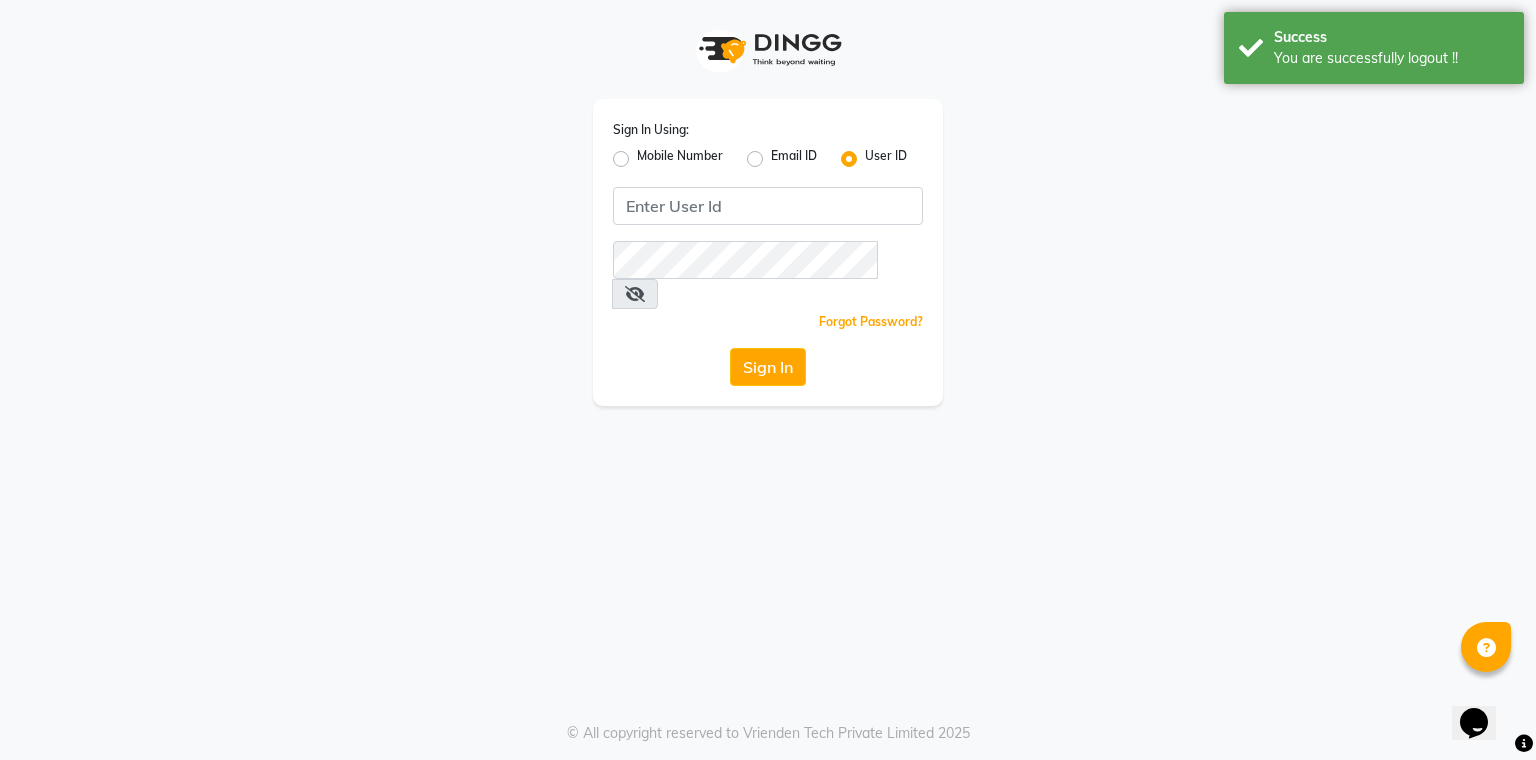 click on "Mobile Number" 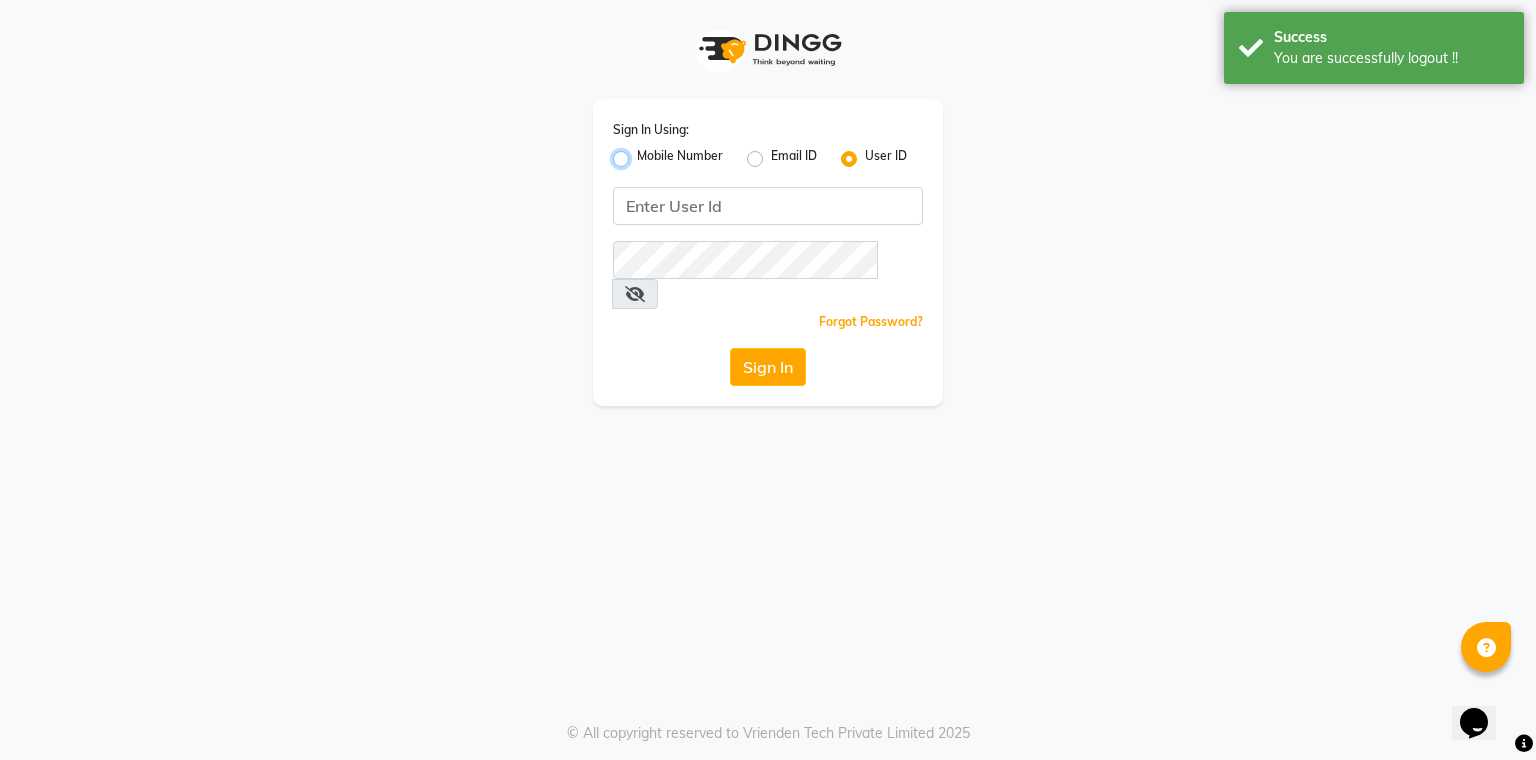 click on "Mobile Number" at bounding box center (643, 153) 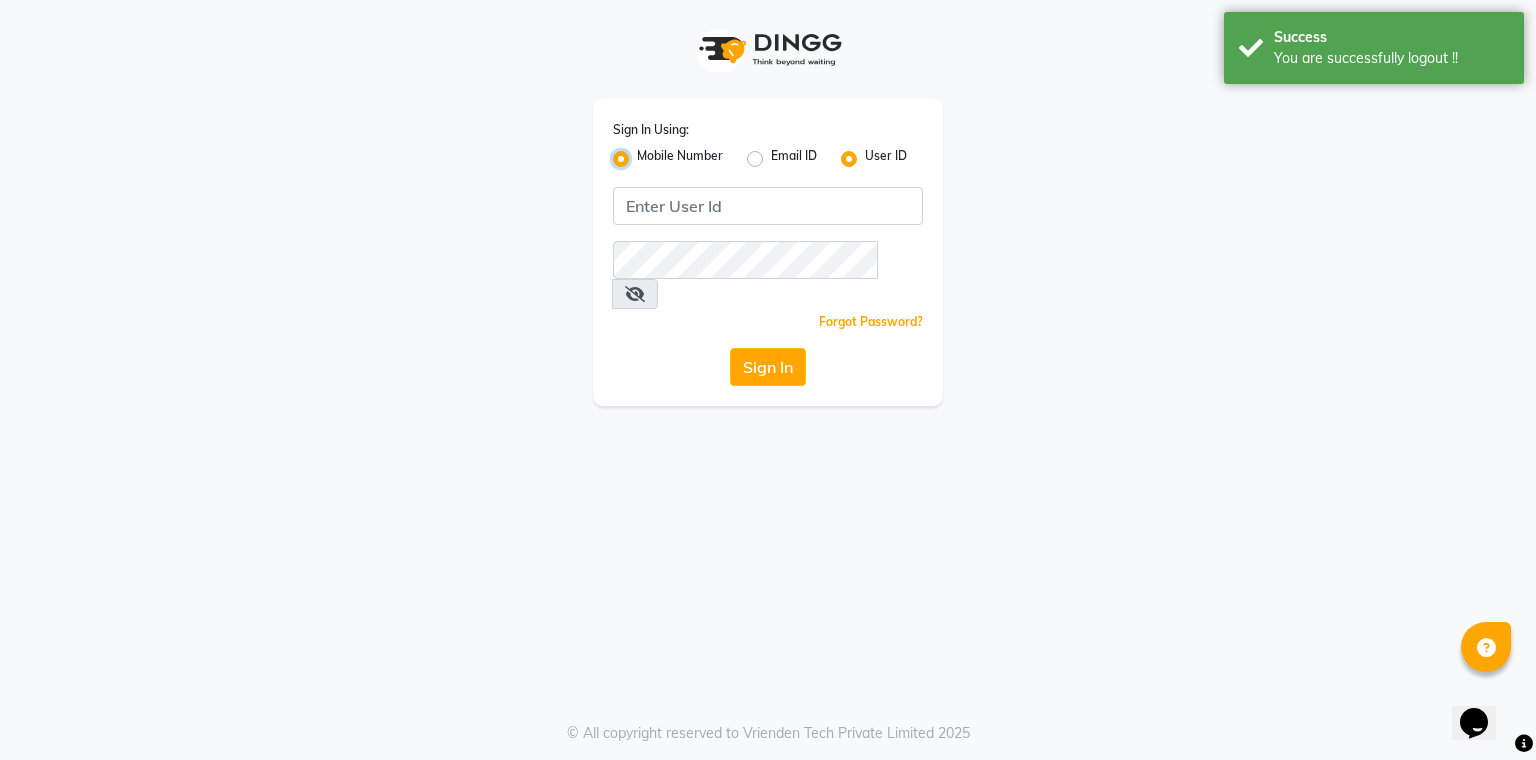 radio on "false" 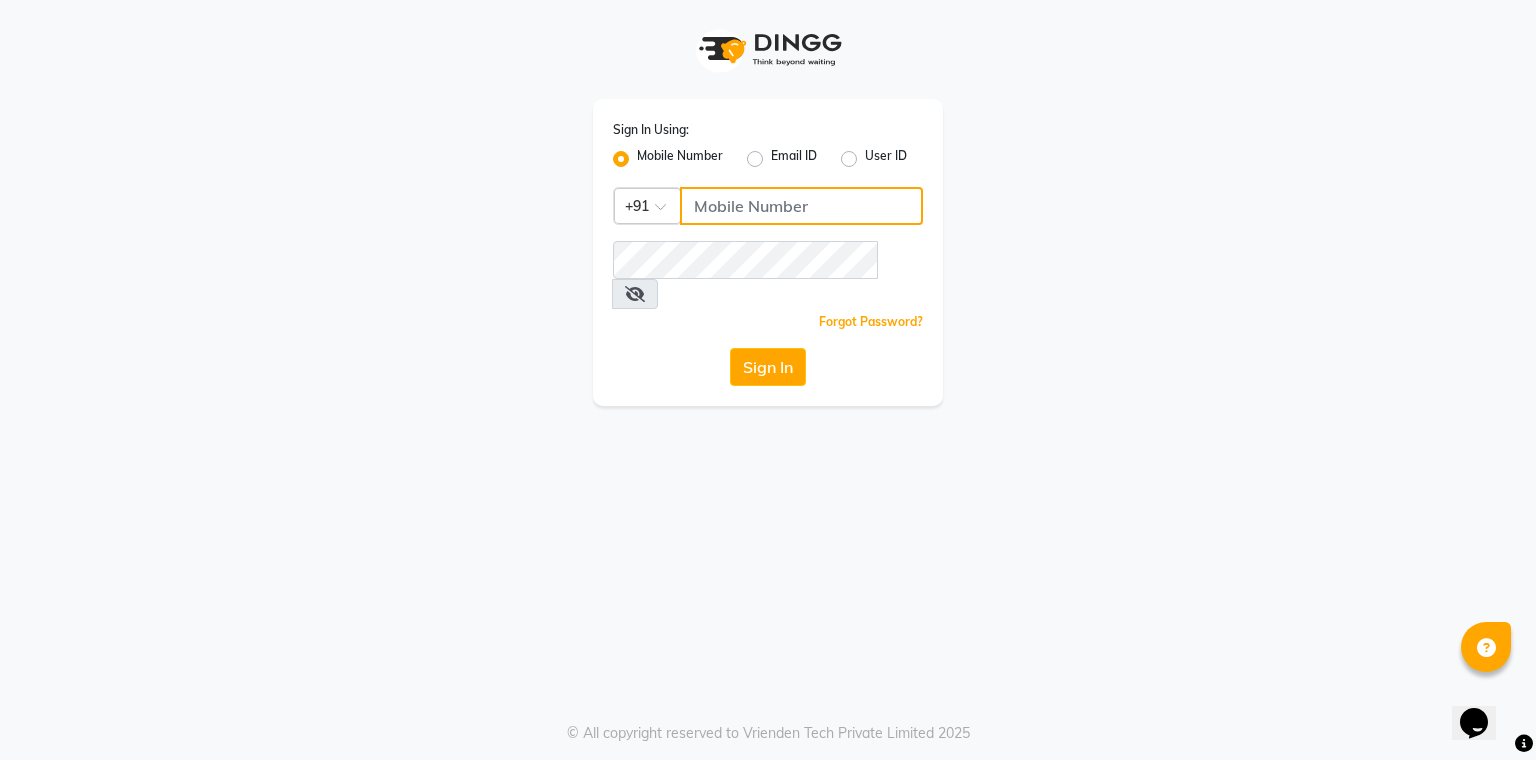 click 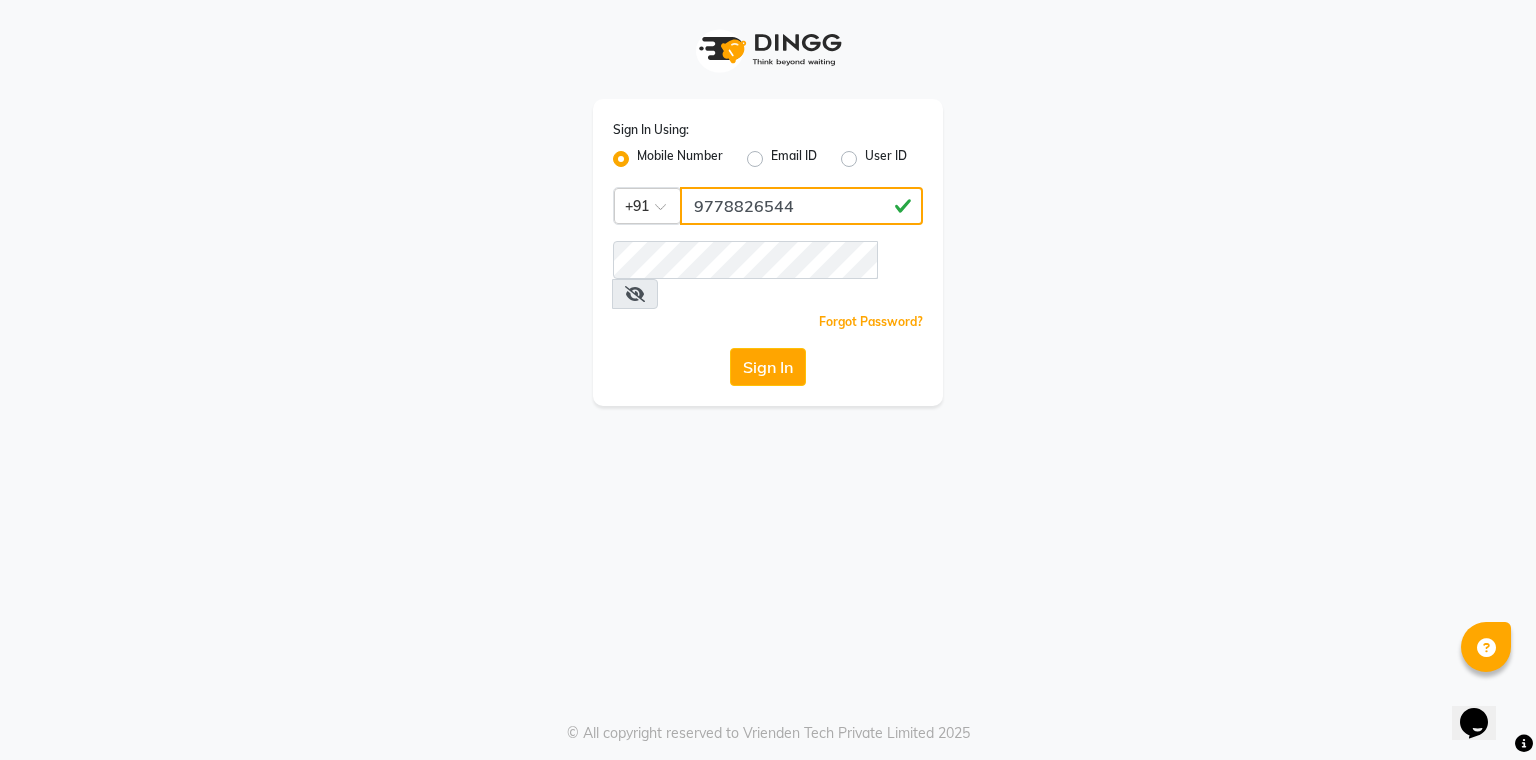 type on "9778826544" 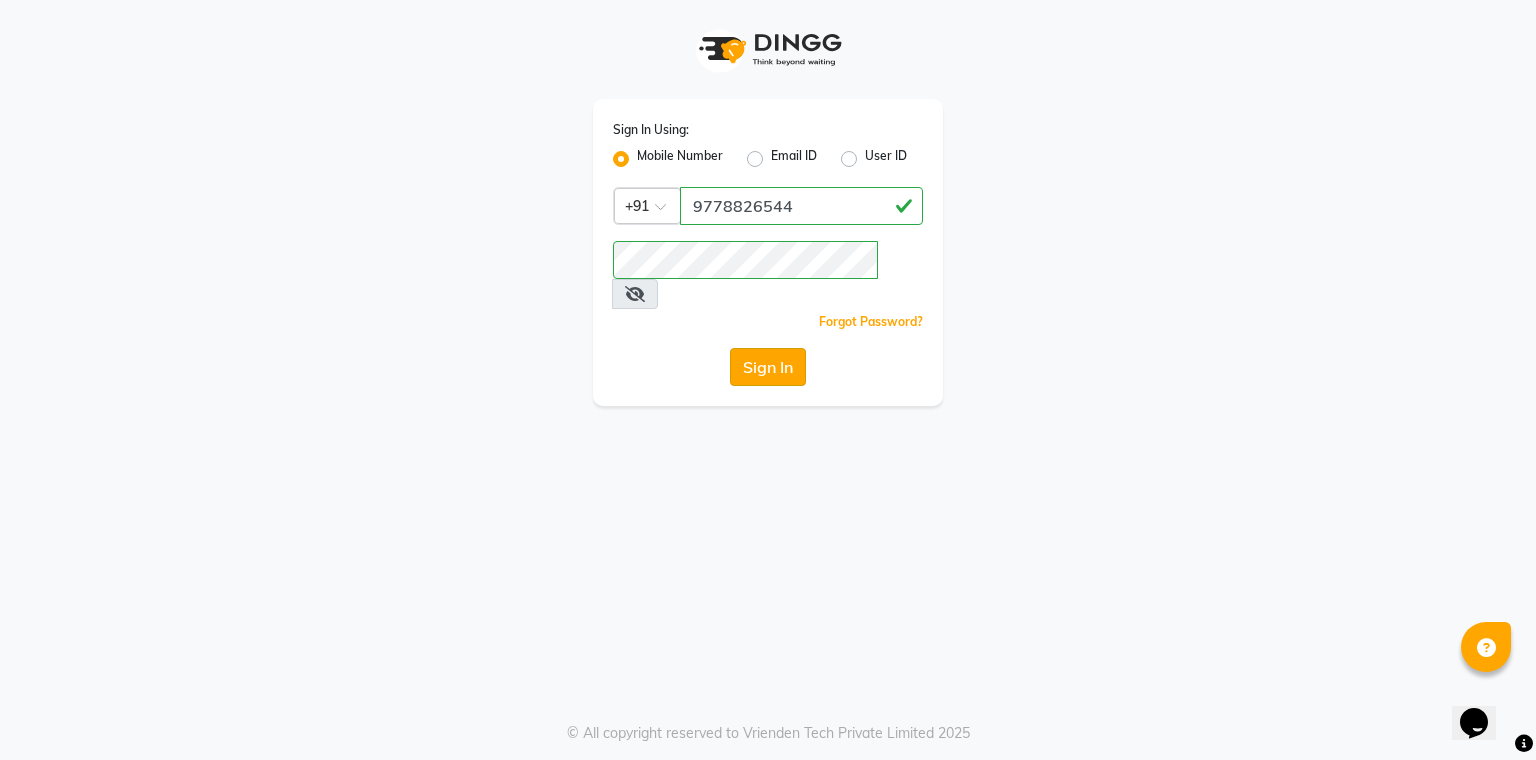 click on "Sign In" 